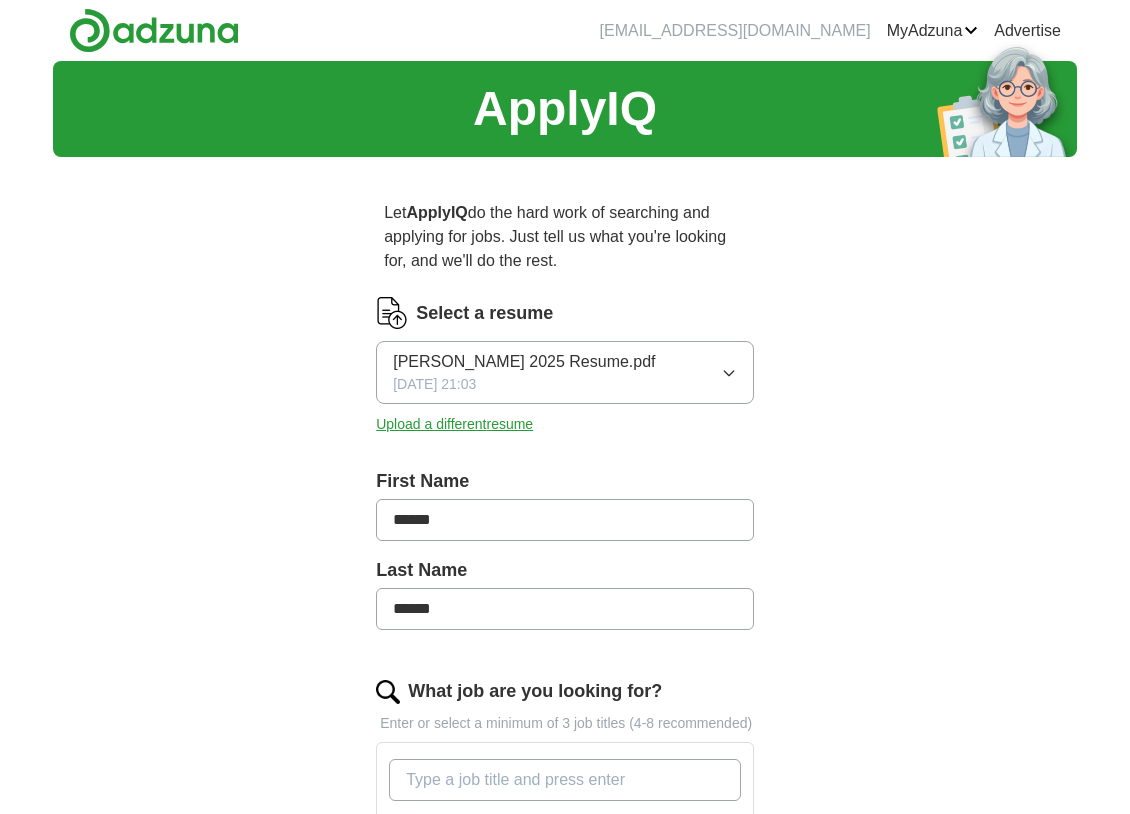 scroll, scrollTop: 0, scrollLeft: 0, axis: both 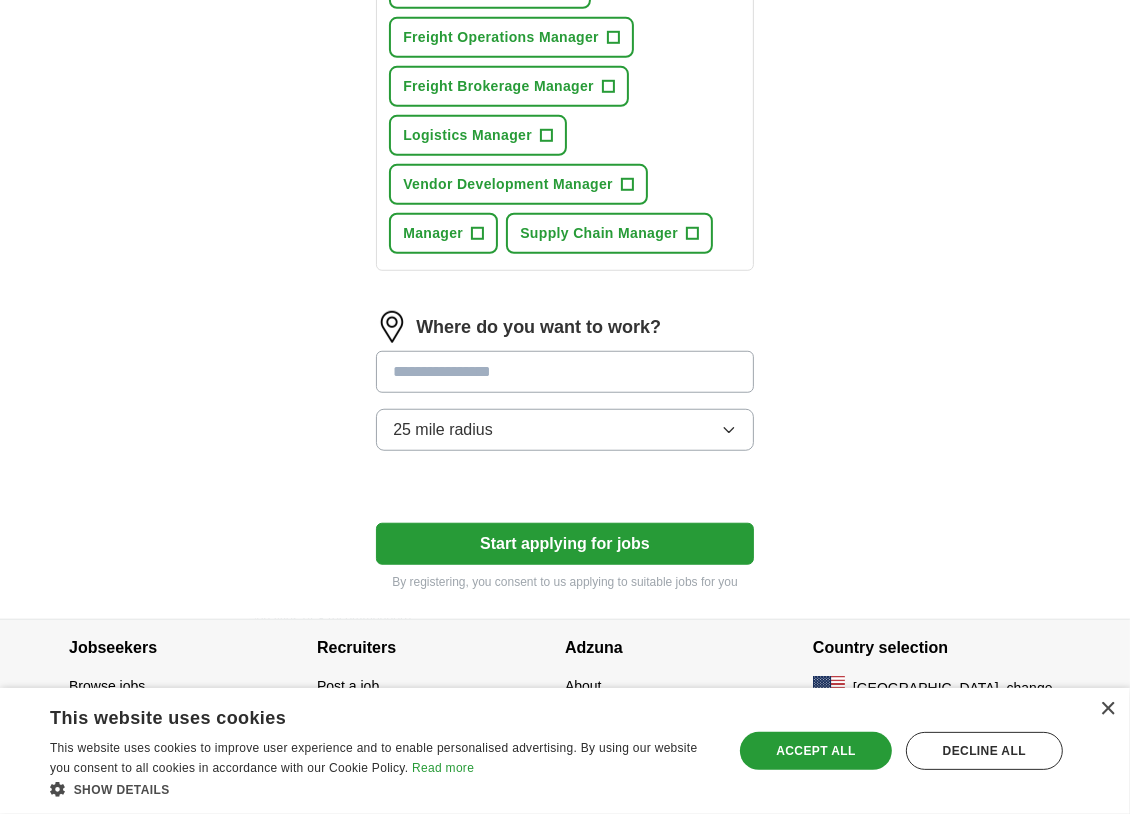 click at bounding box center (565, 372) 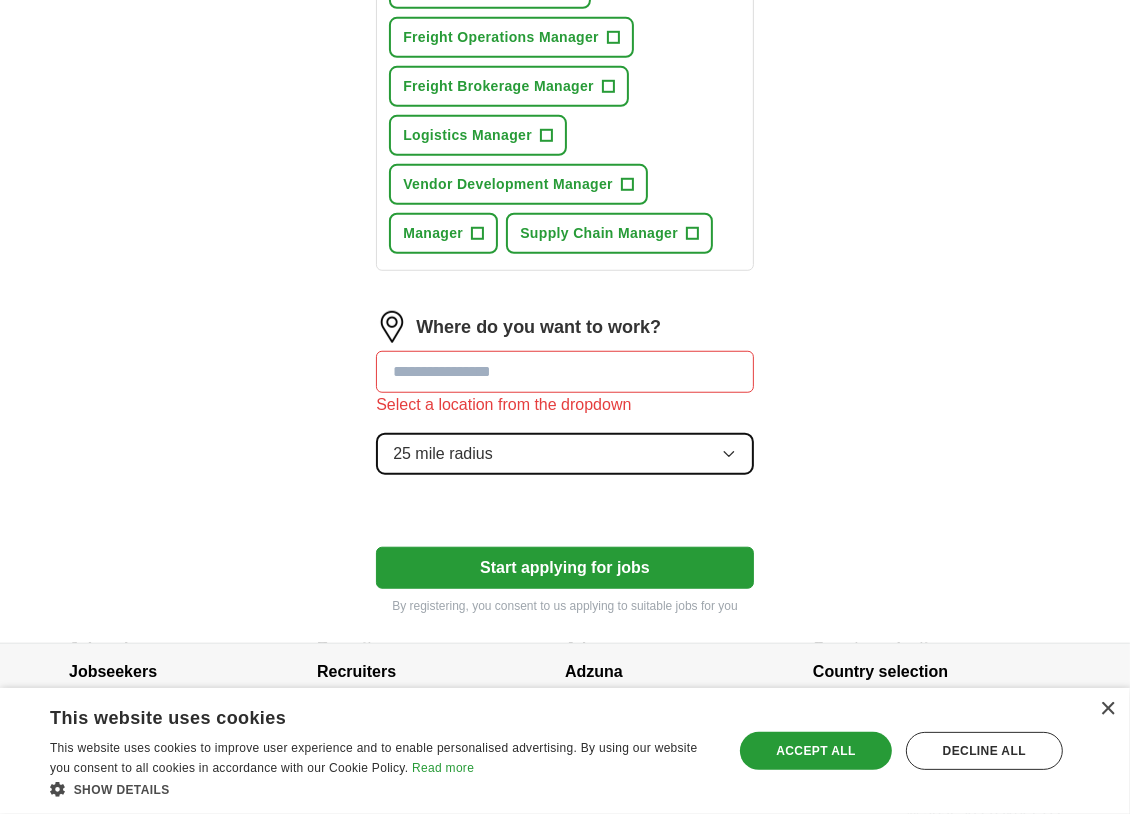 click on "Where do you want to work? Select a location from the dropdown 25 mile radius" at bounding box center (565, 401) 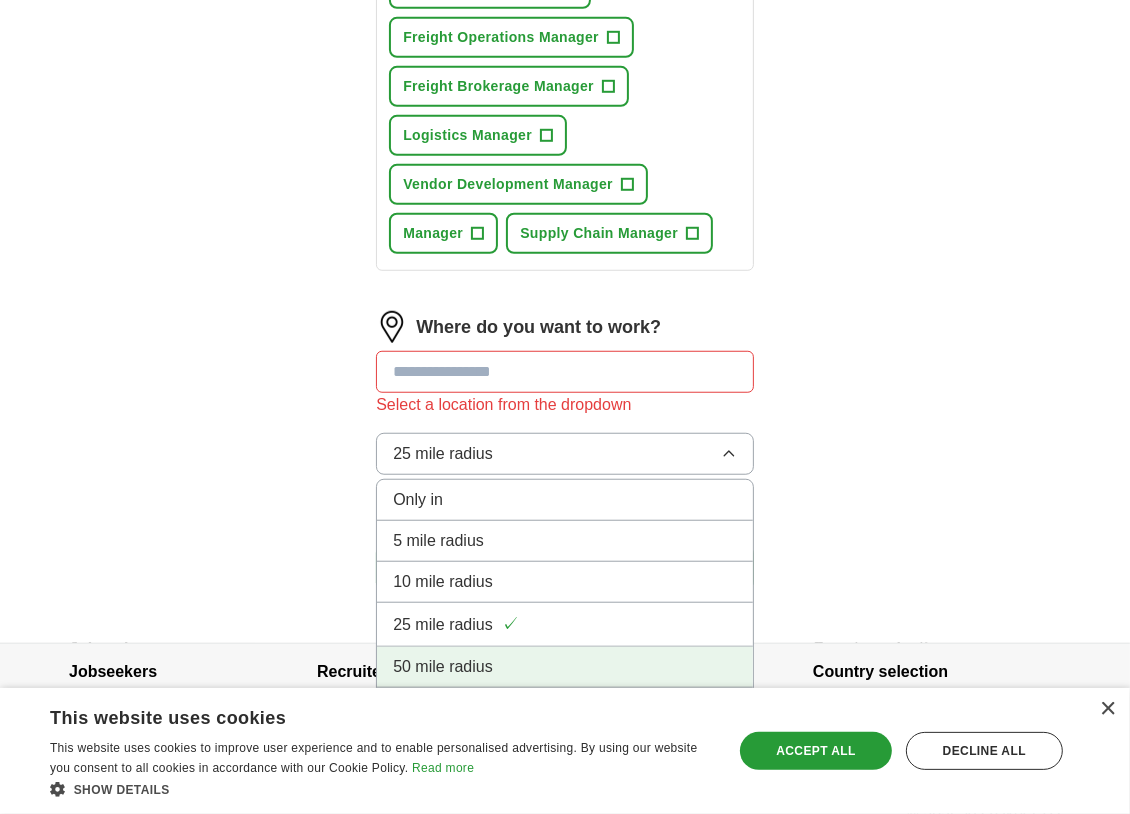 click on "50 mile radius" at bounding box center (443, 667) 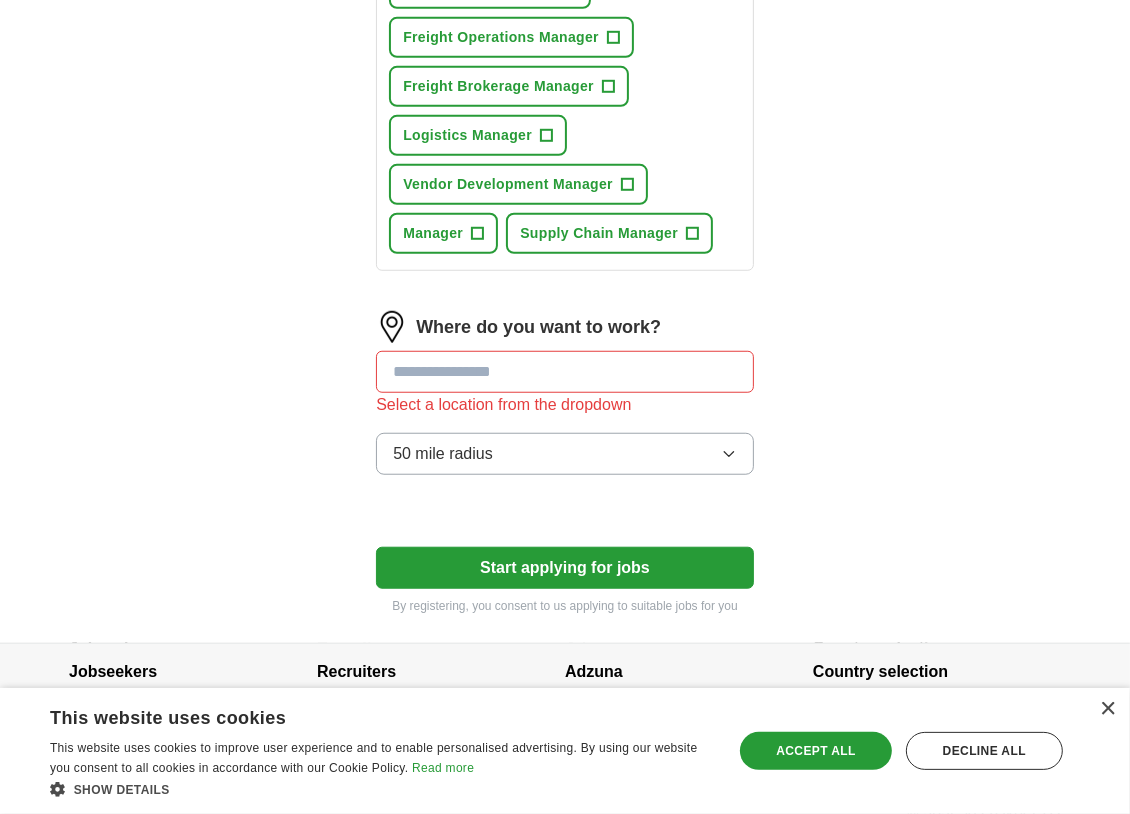drag, startPoint x: 450, startPoint y: 362, endPoint x: 468, endPoint y: 367, distance: 18.681541 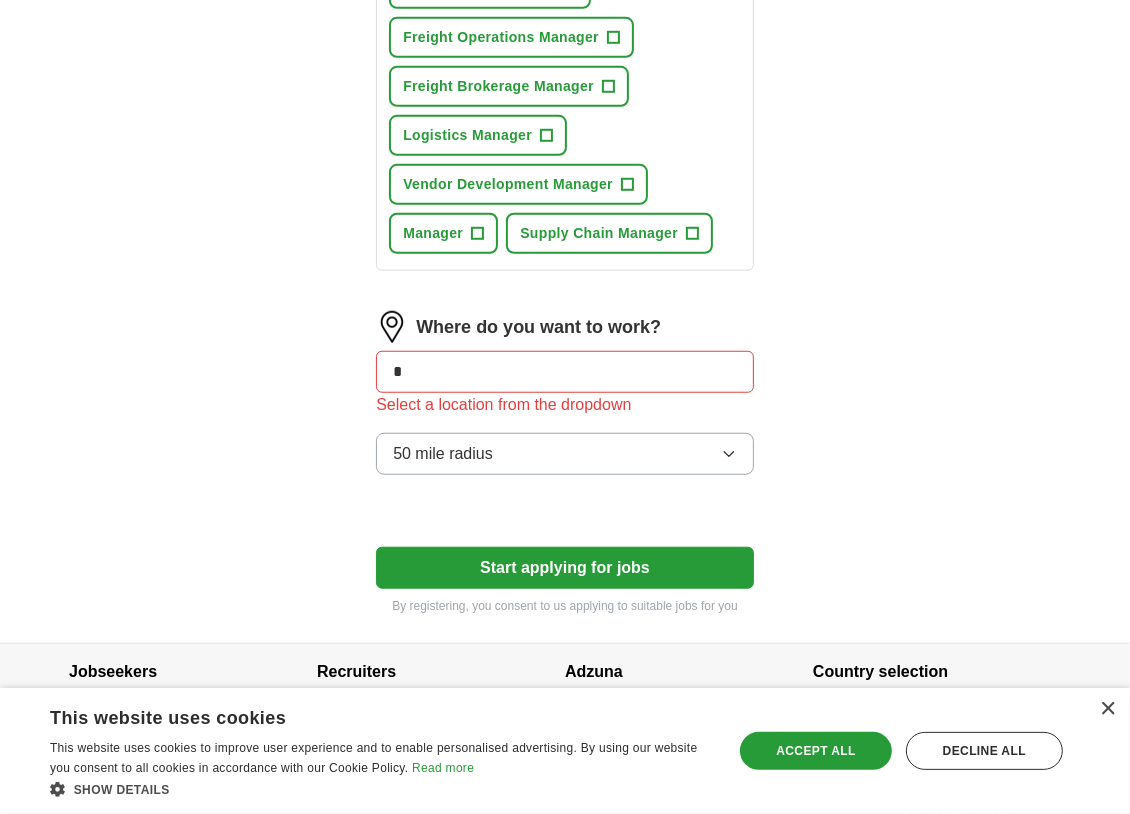 type on "*" 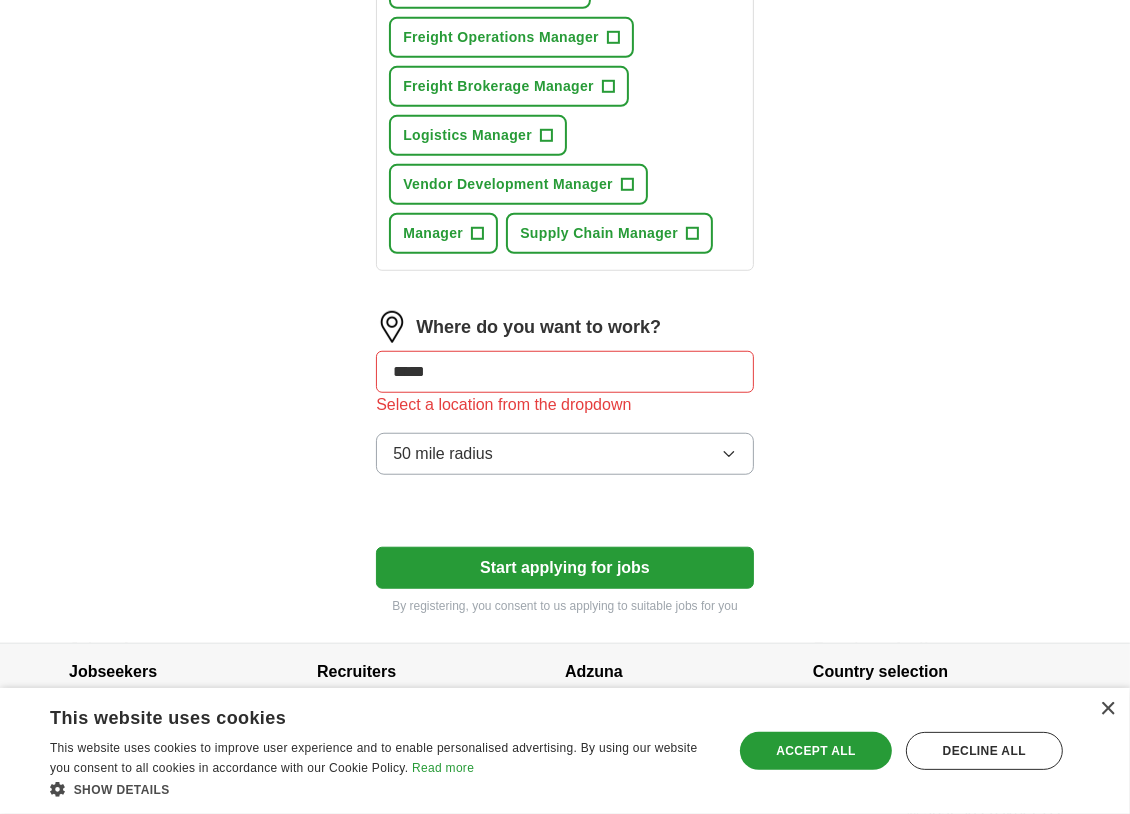 type on "******" 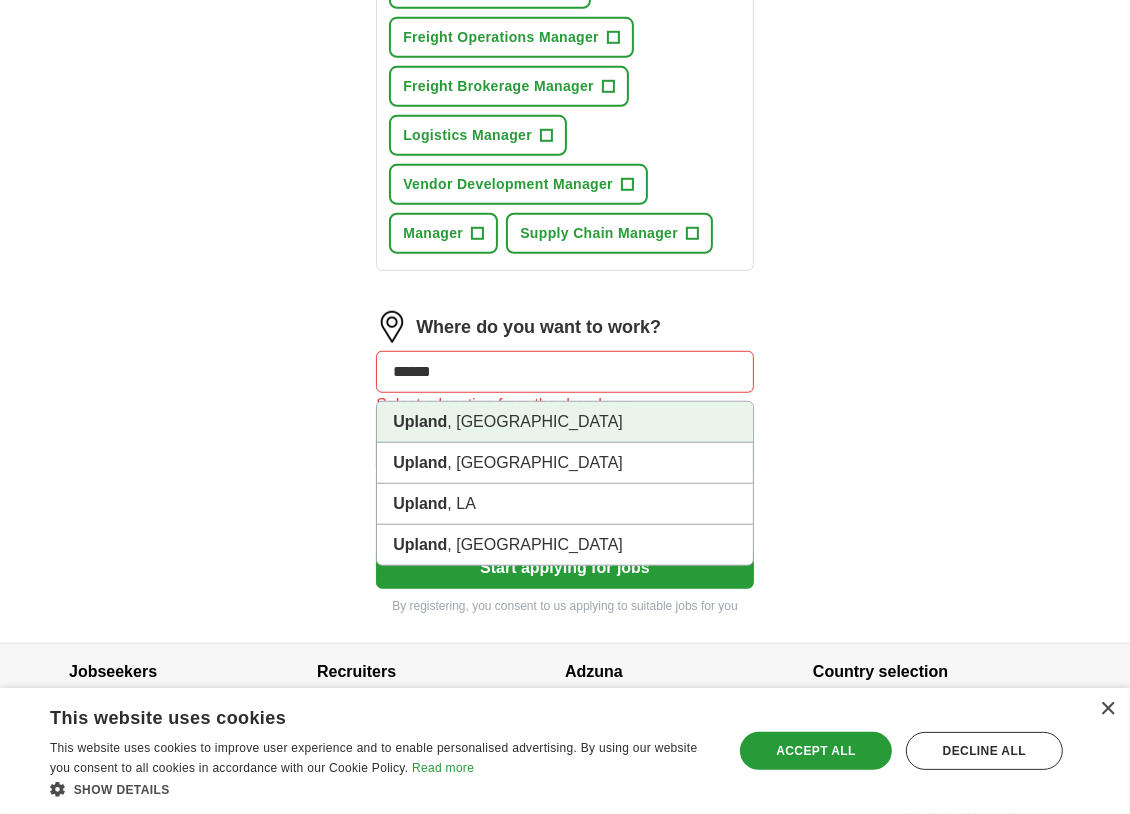 click on "[GEOGRAPHIC_DATA] , [GEOGRAPHIC_DATA]" at bounding box center [565, 422] 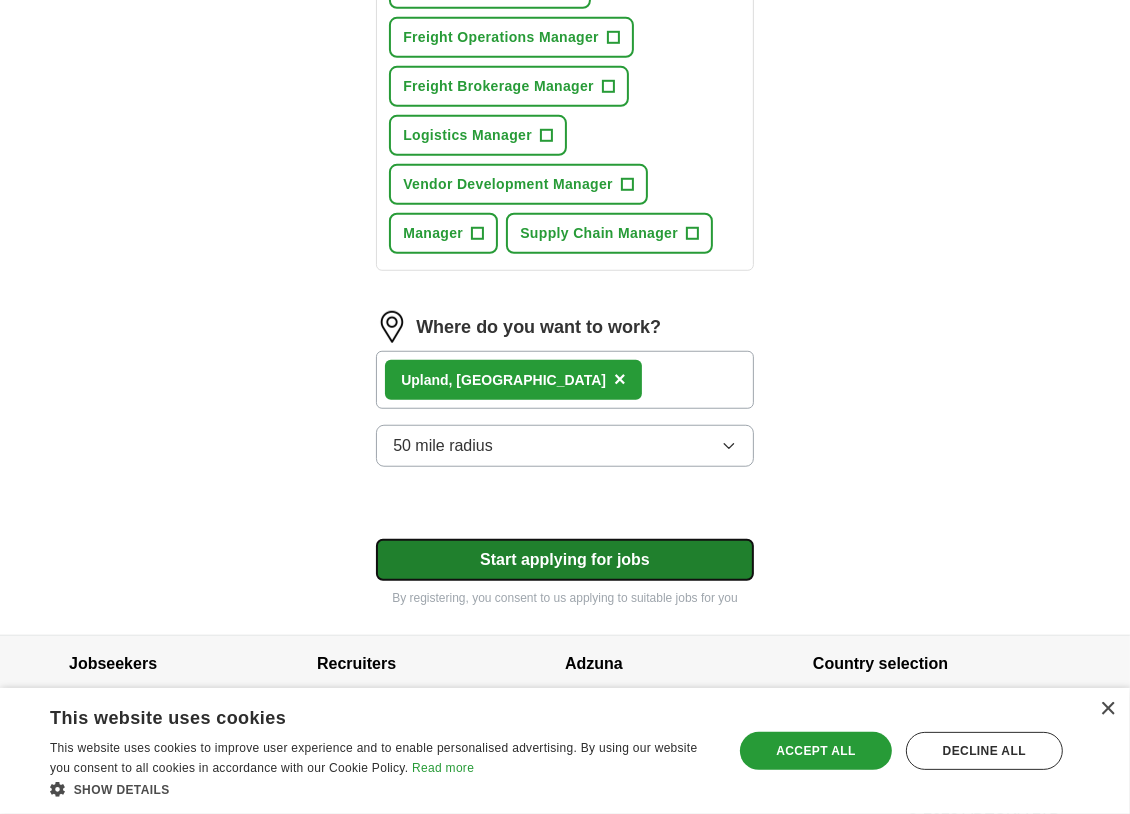 click on "Start applying for jobs" at bounding box center [565, 560] 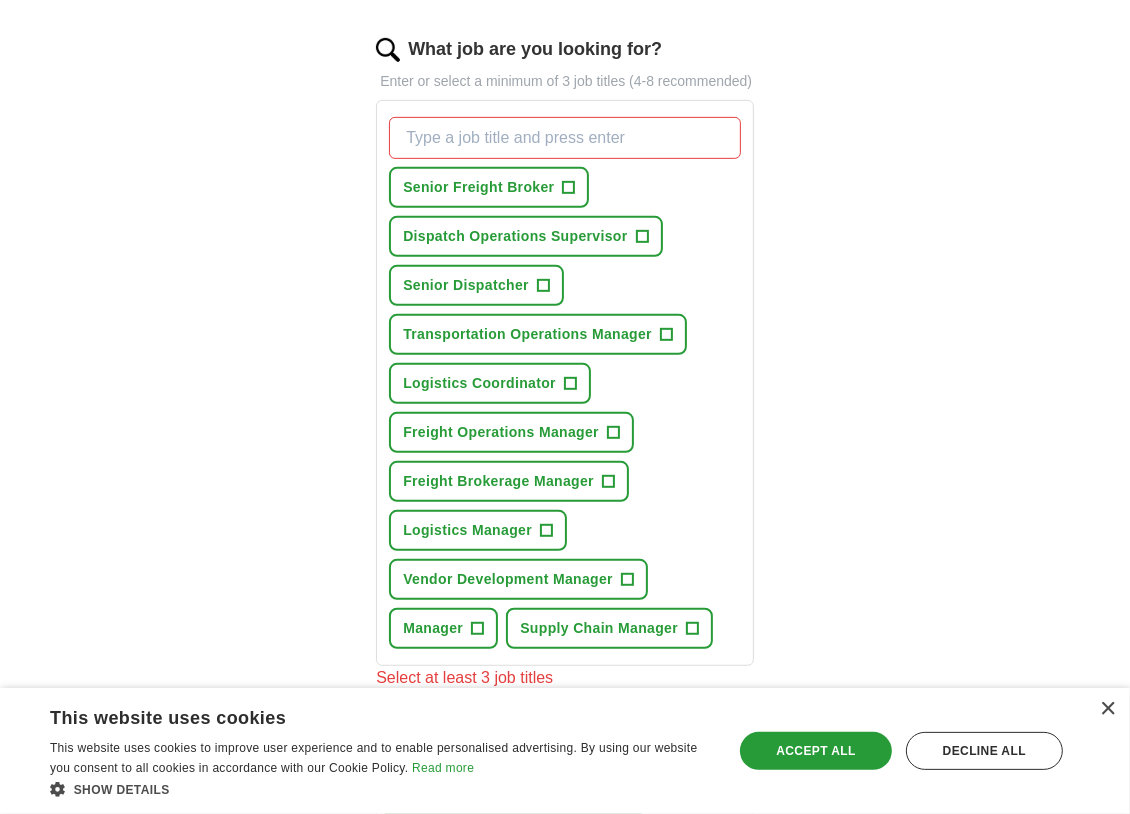 scroll, scrollTop: 637, scrollLeft: 0, axis: vertical 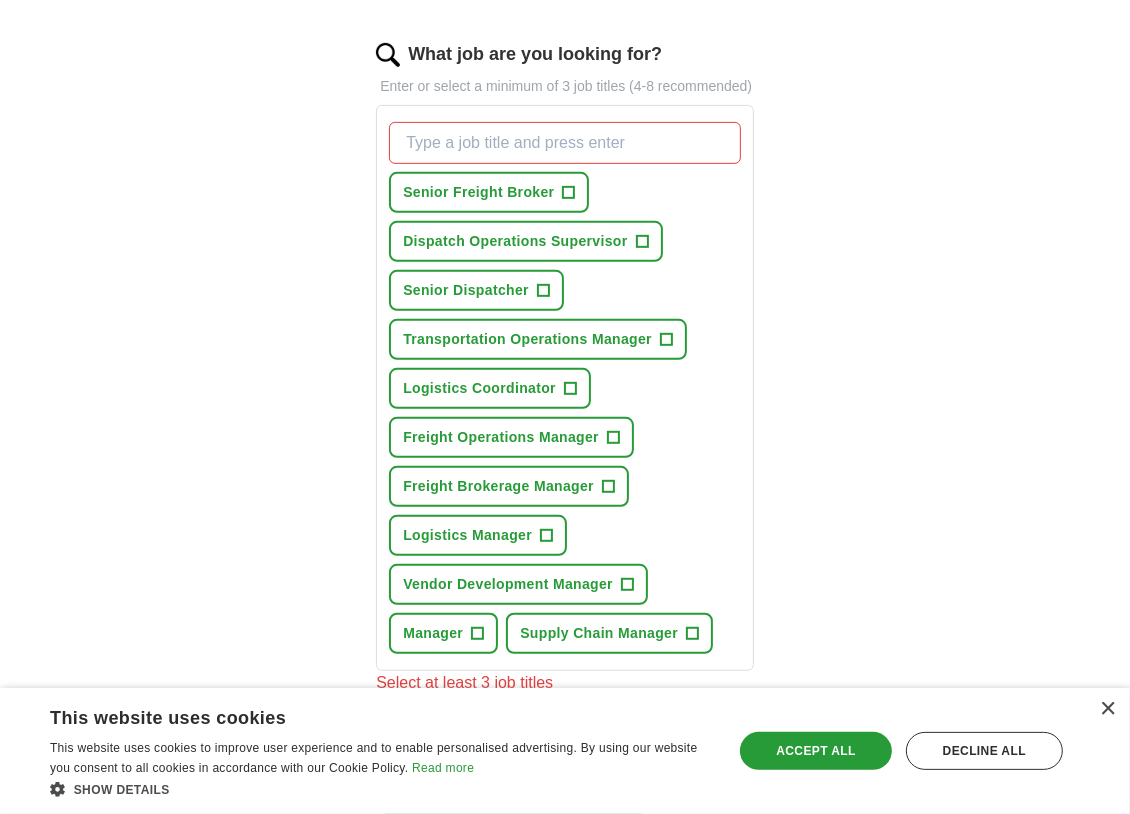 drag, startPoint x: 483, startPoint y: 137, endPoint x: 565, endPoint y: 145, distance: 82.38932 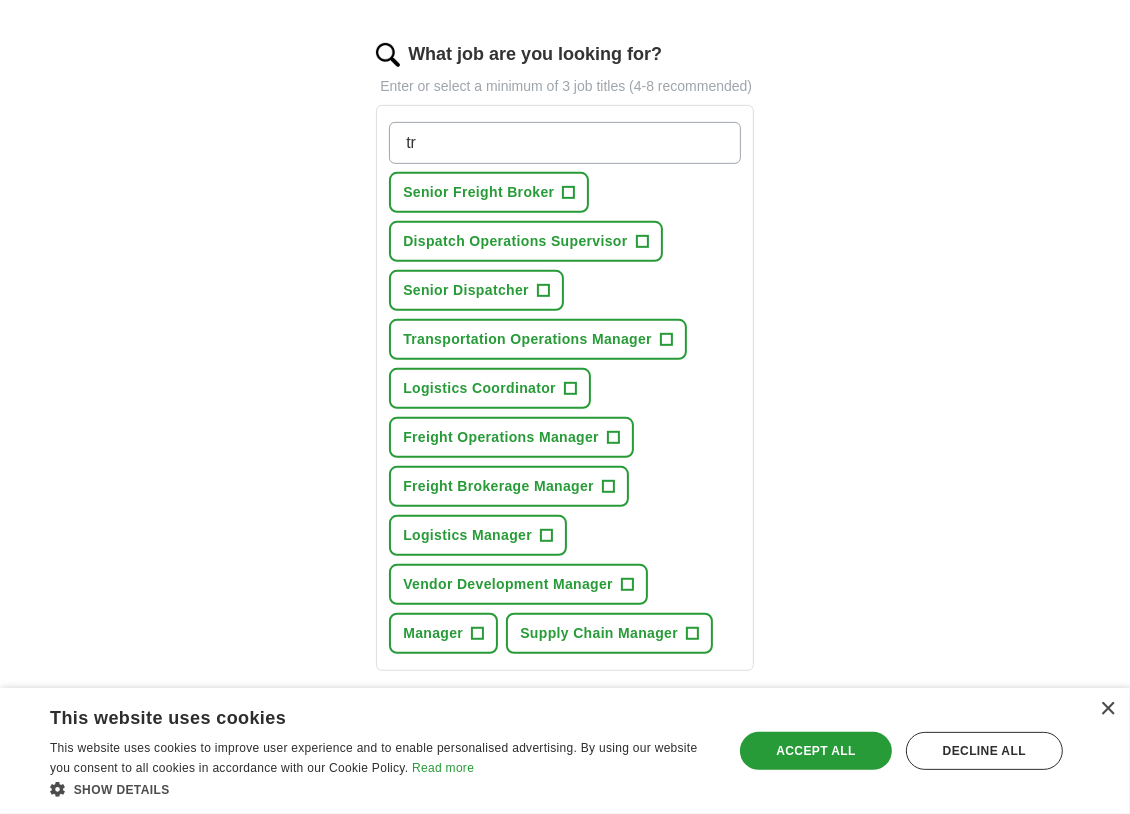 type on "t" 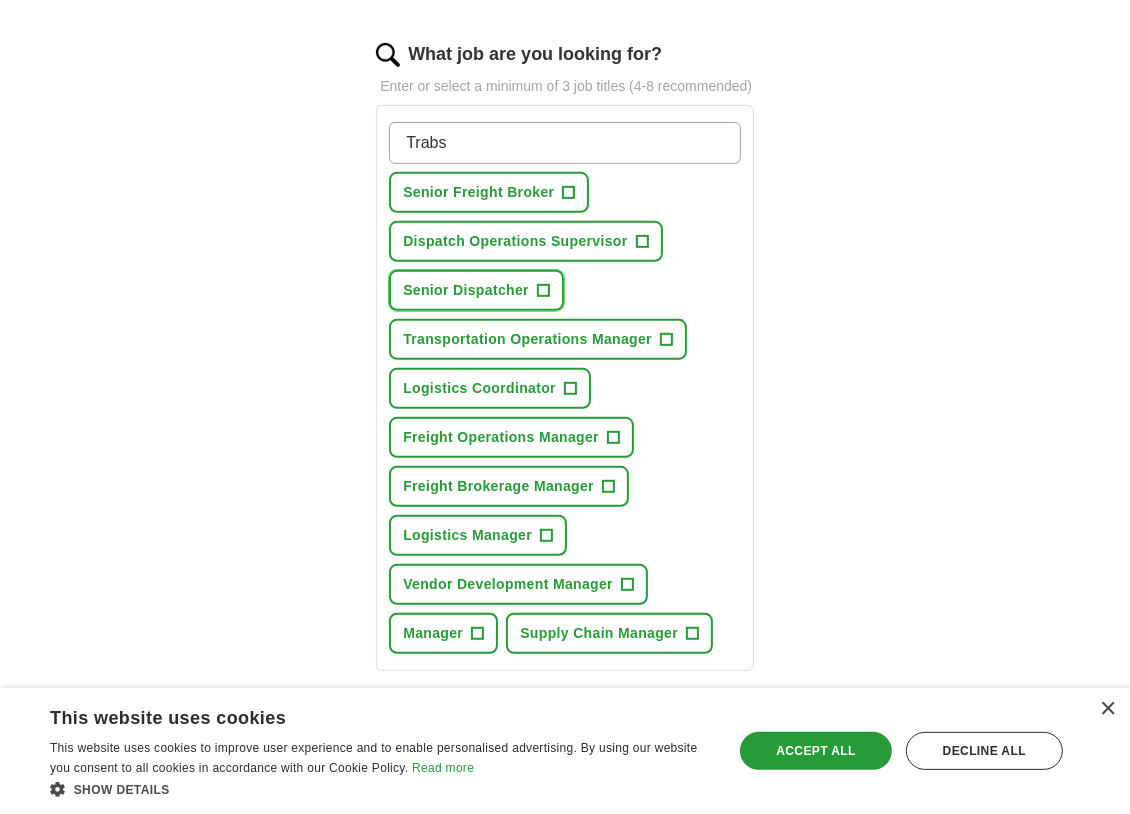 click on "+" at bounding box center (543, 291) 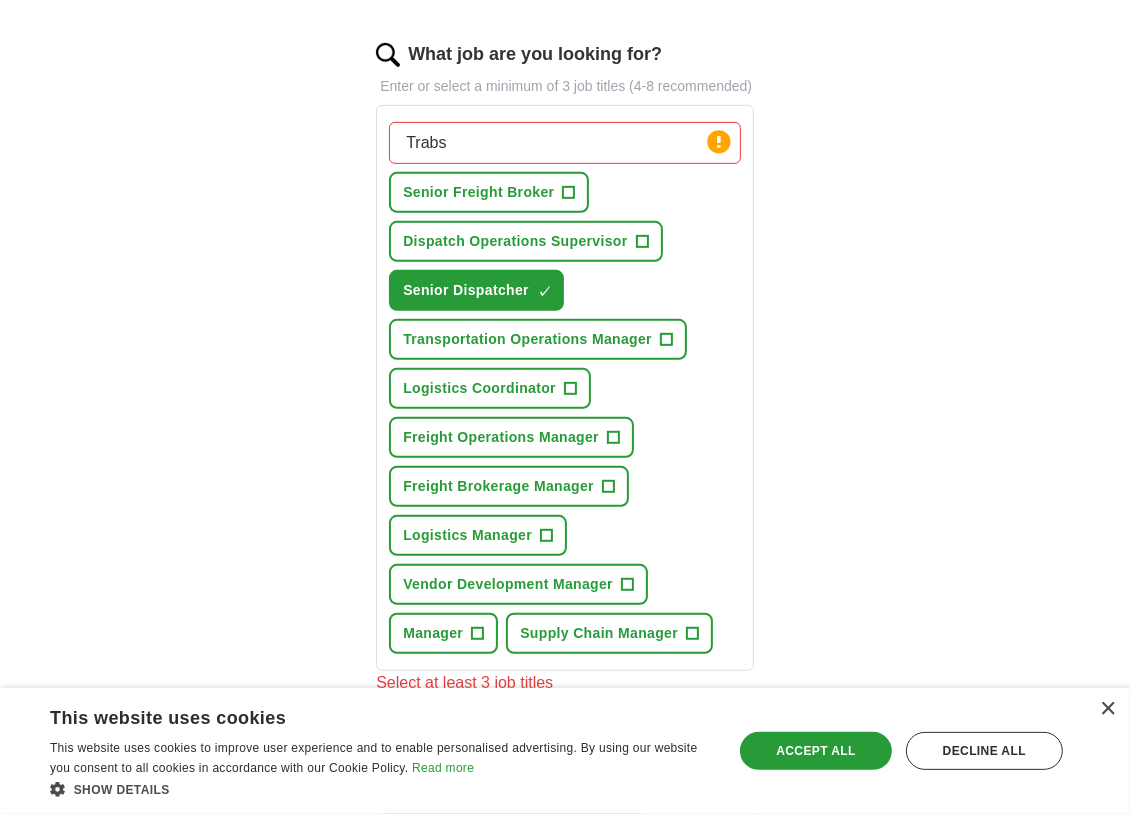 click on "Trabs" at bounding box center [565, 143] 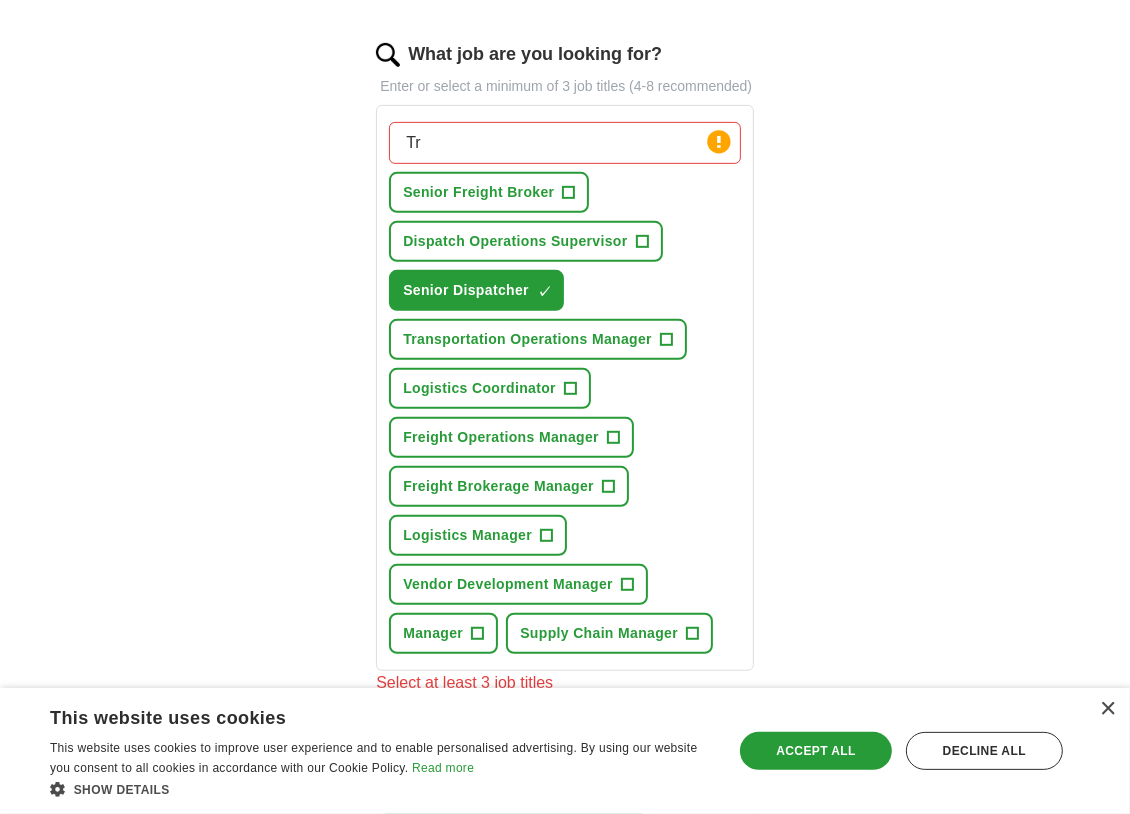 type on "T" 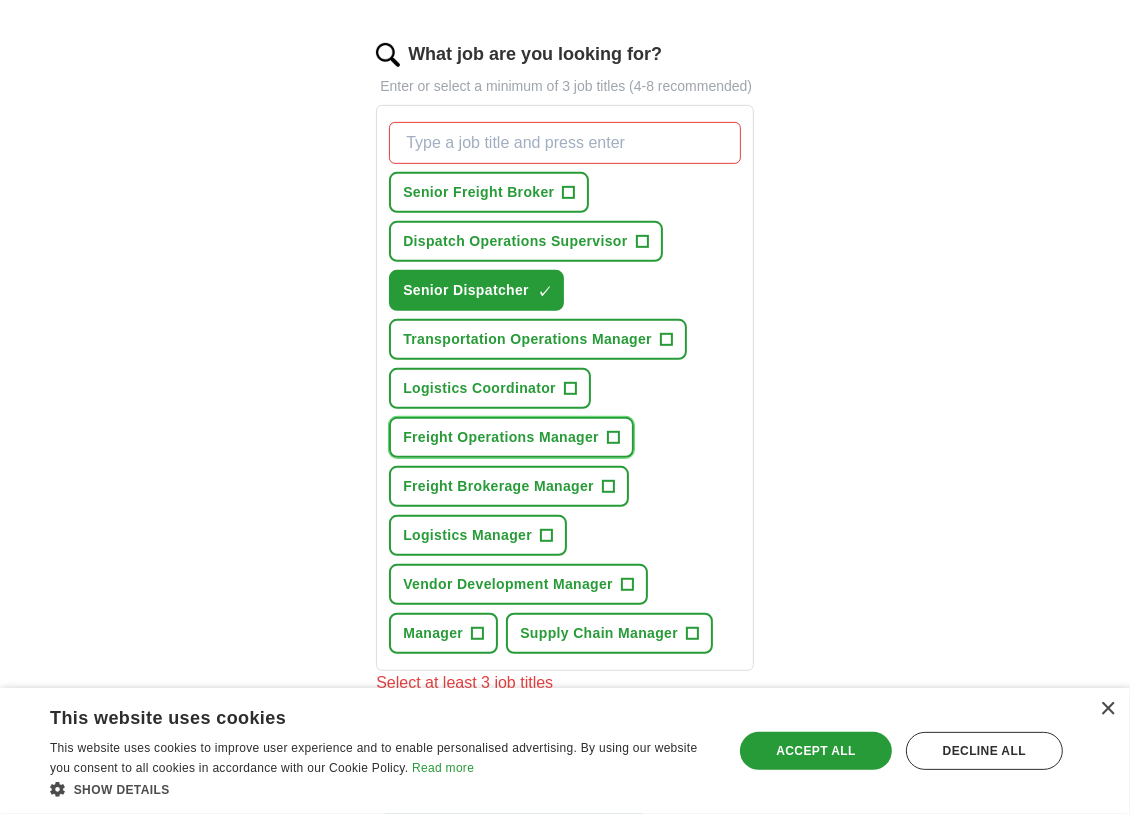 click on "+" at bounding box center (613, 437) 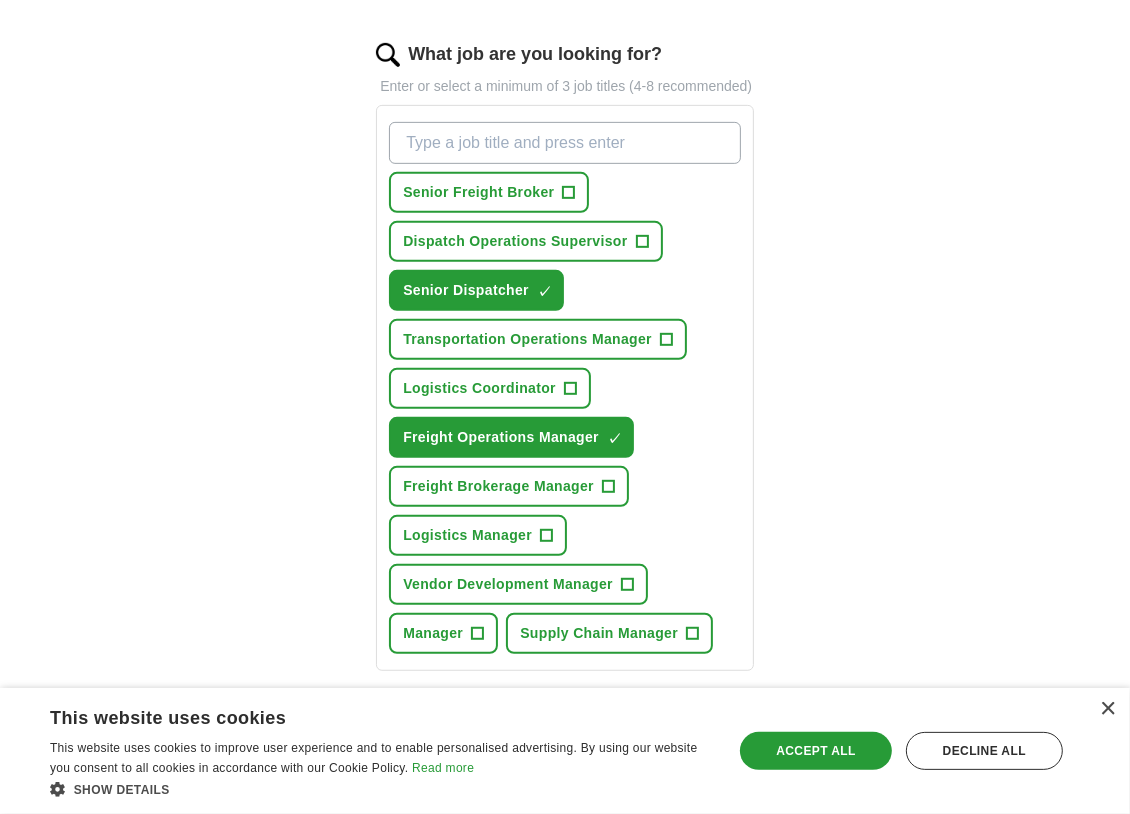 click on "What job are you looking for?" at bounding box center [565, 143] 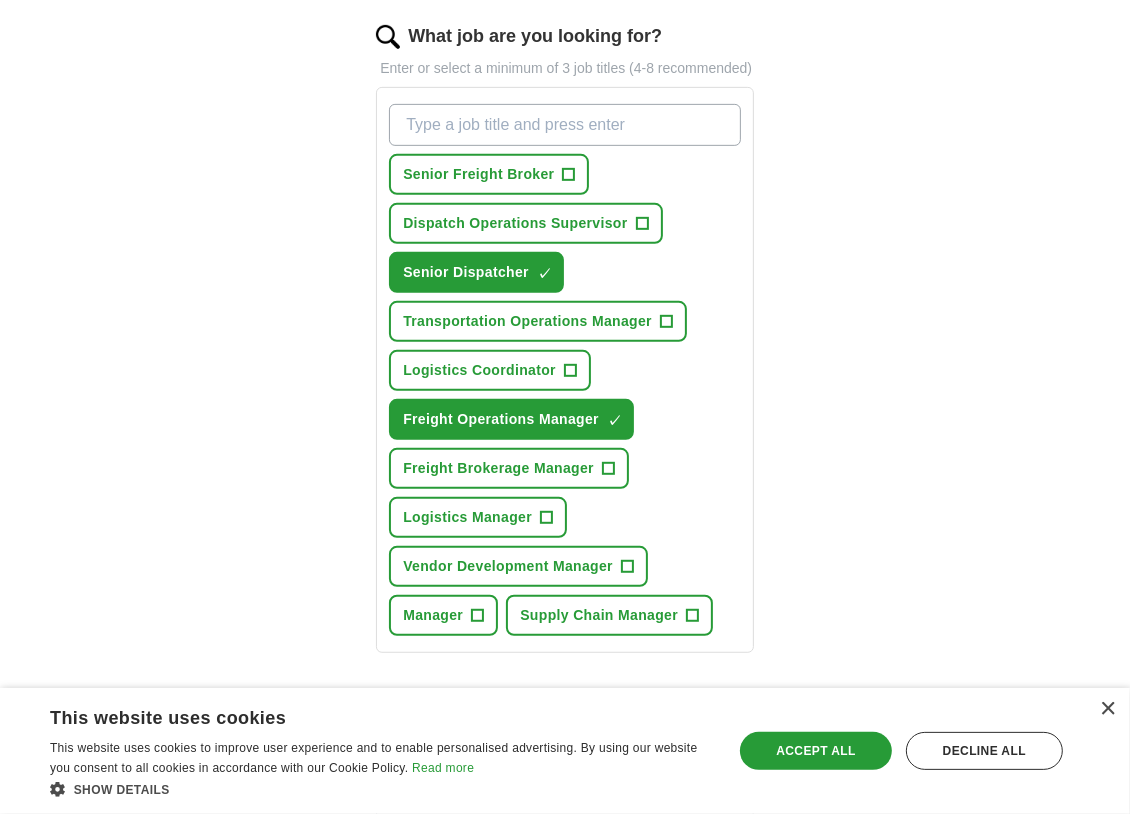 scroll, scrollTop: 637, scrollLeft: 0, axis: vertical 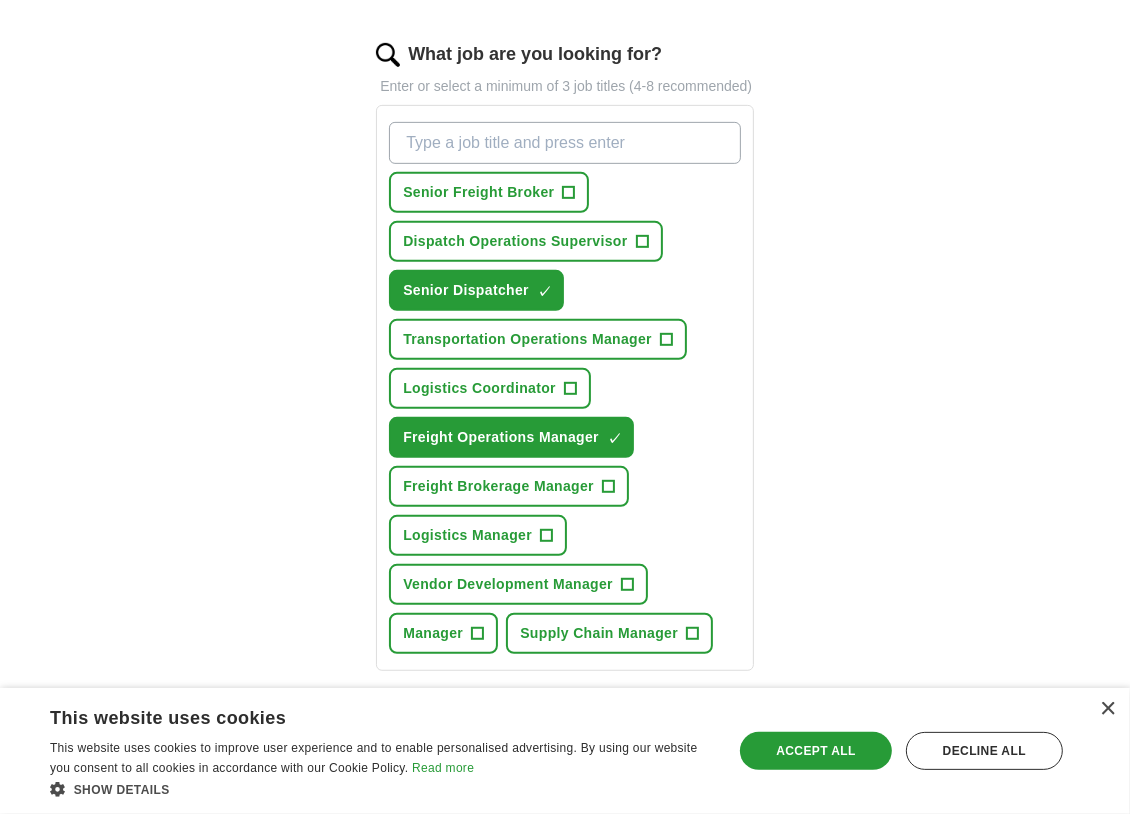 click on "What job are you looking for?" at bounding box center (565, 143) 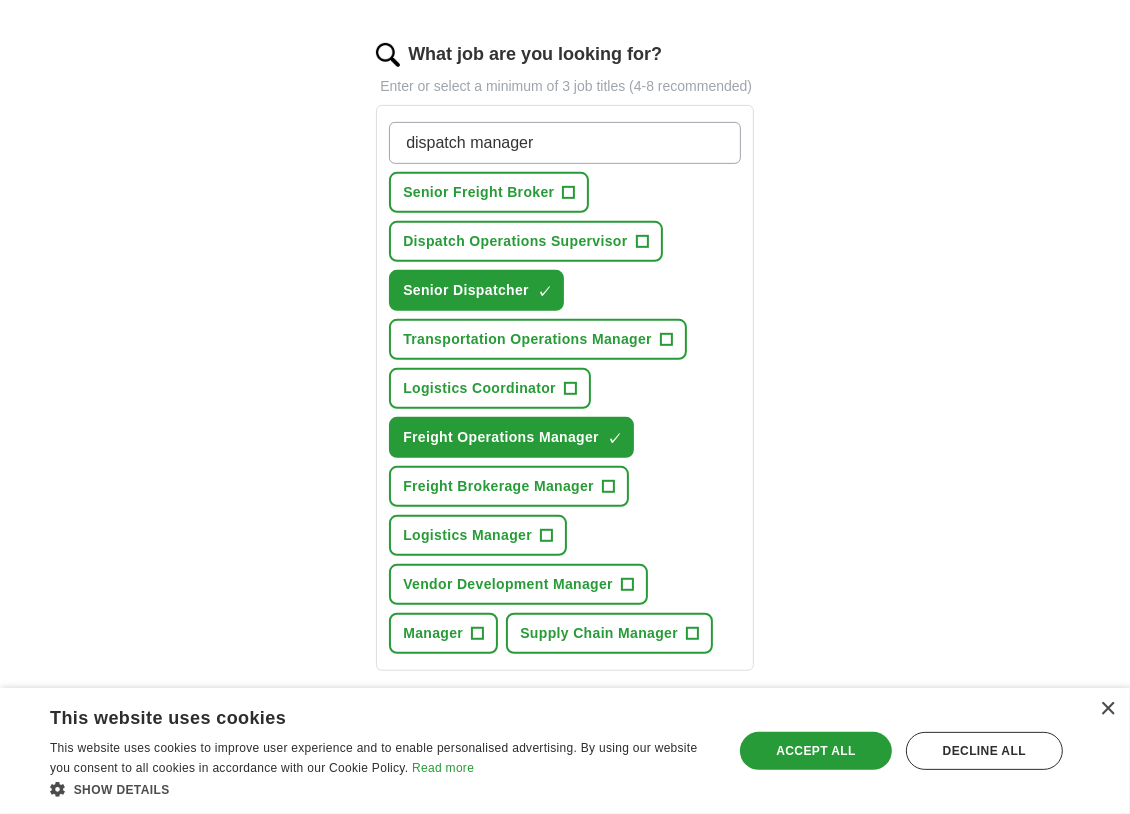 type on "dispatch manager" 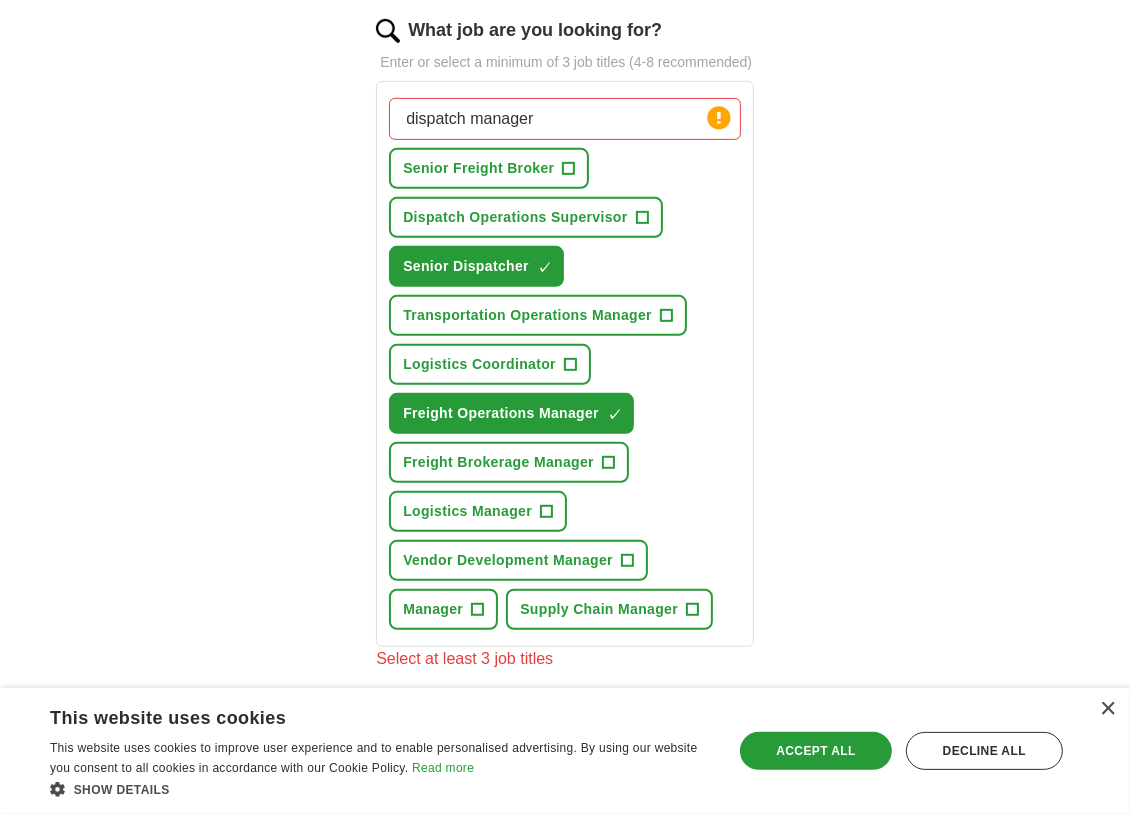 scroll, scrollTop: 637, scrollLeft: 0, axis: vertical 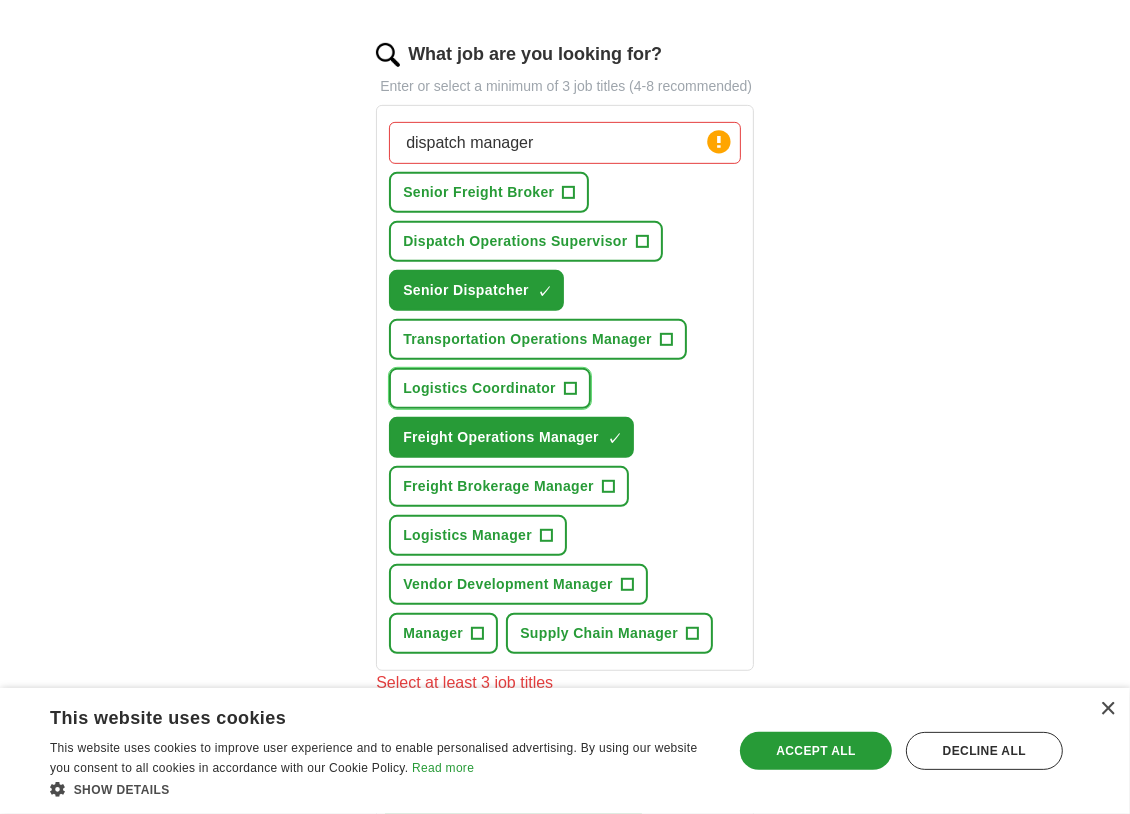 click on "+" at bounding box center (571, 389) 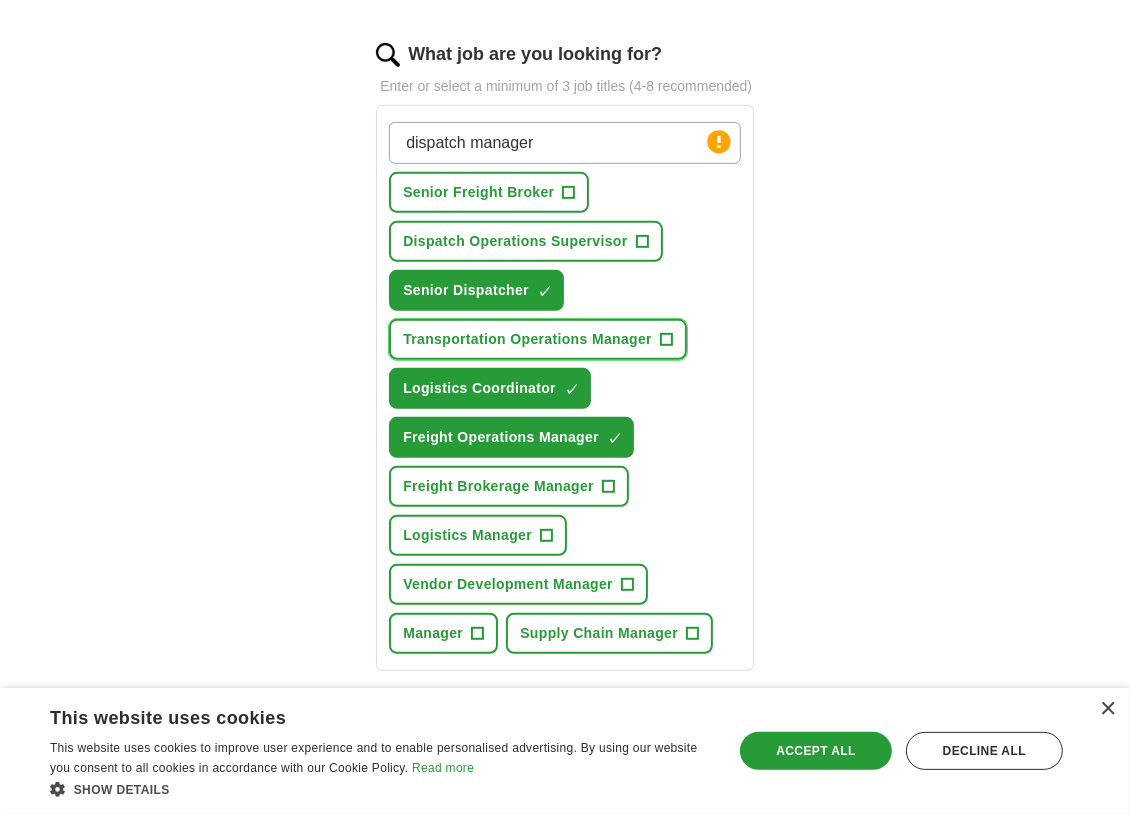 click on "+" at bounding box center (667, 340) 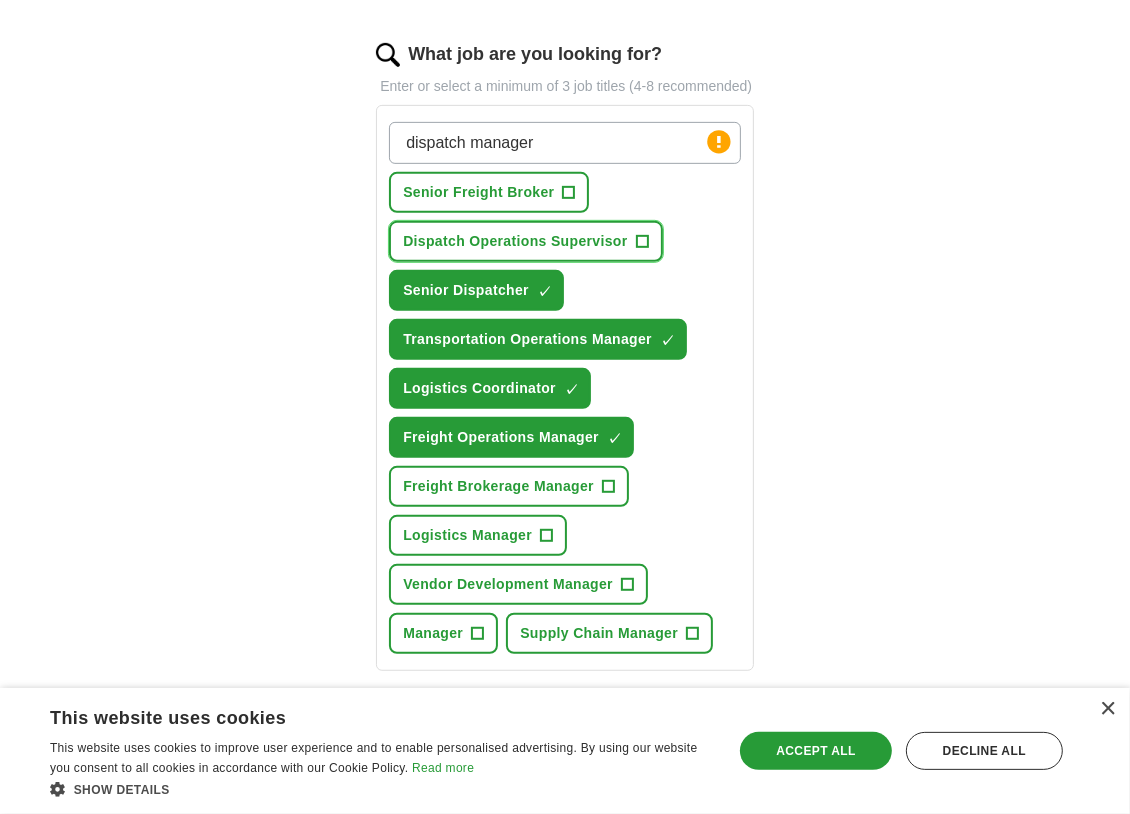 click on "+" at bounding box center [642, 242] 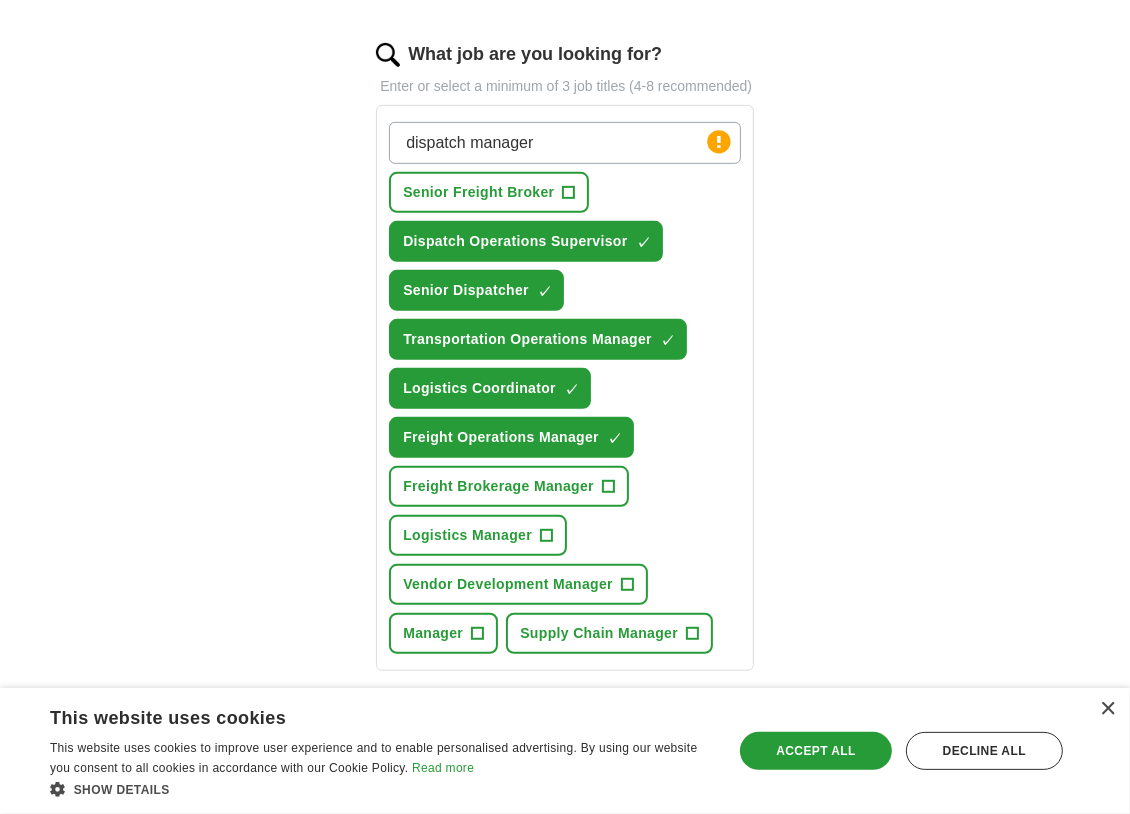 drag, startPoint x: 583, startPoint y: 141, endPoint x: 383, endPoint y: 138, distance: 200.02249 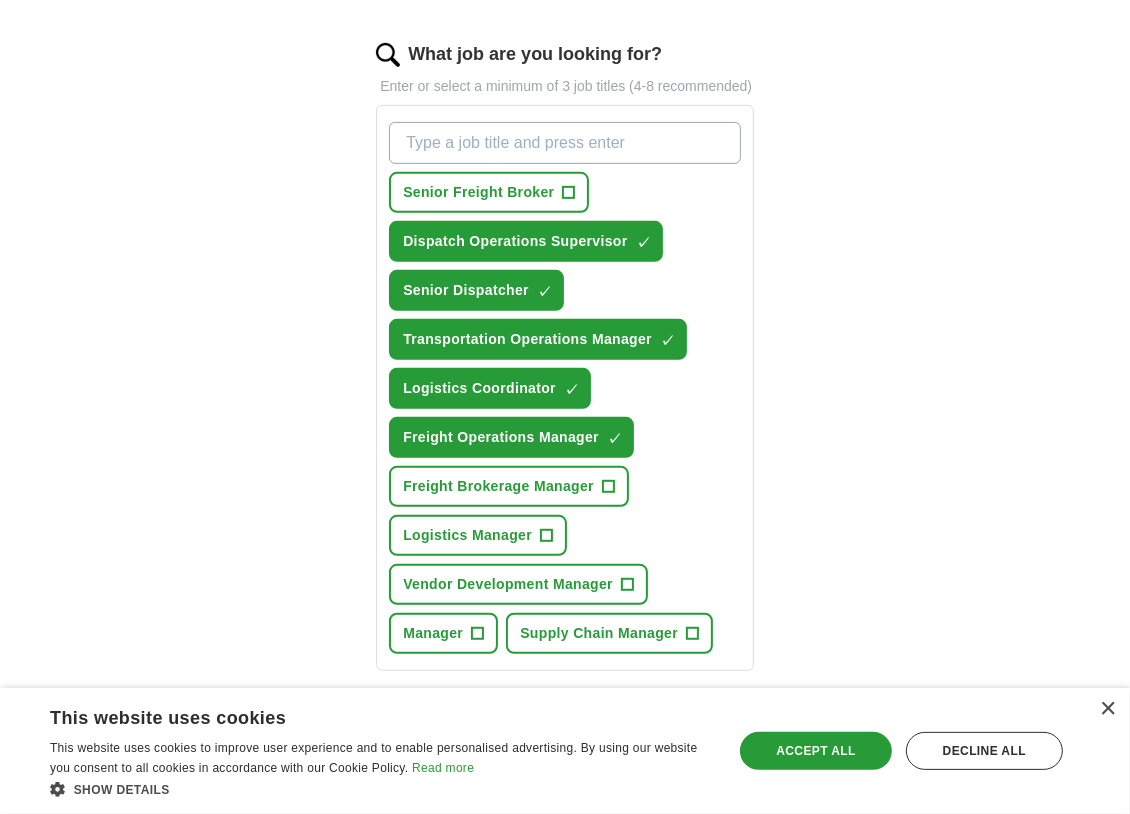 type 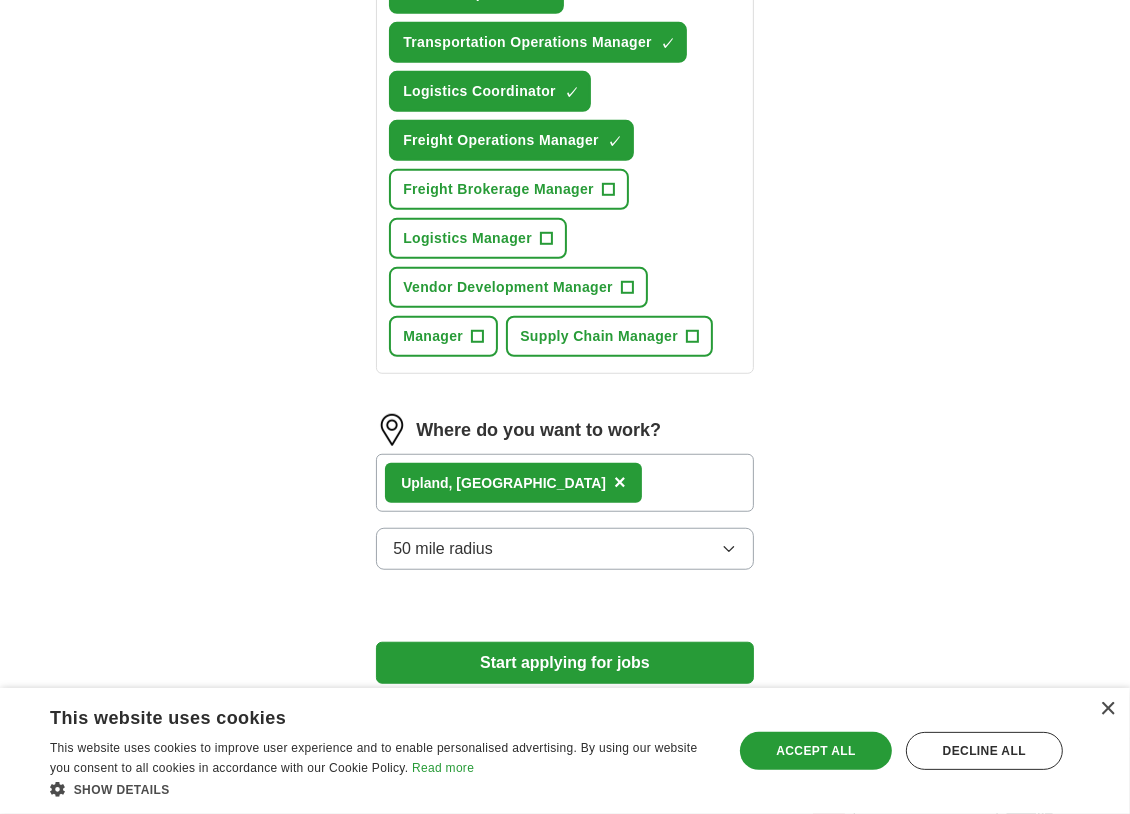 scroll, scrollTop: 937, scrollLeft: 0, axis: vertical 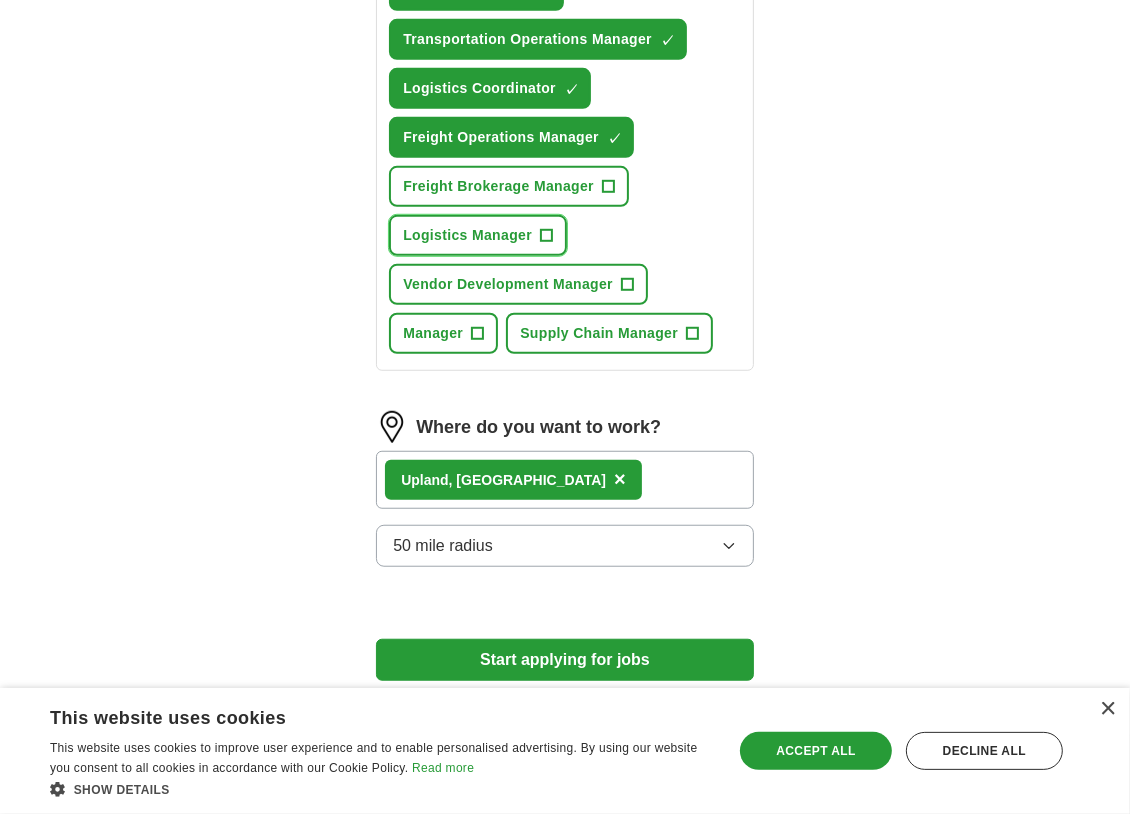 click on "+" at bounding box center (547, 236) 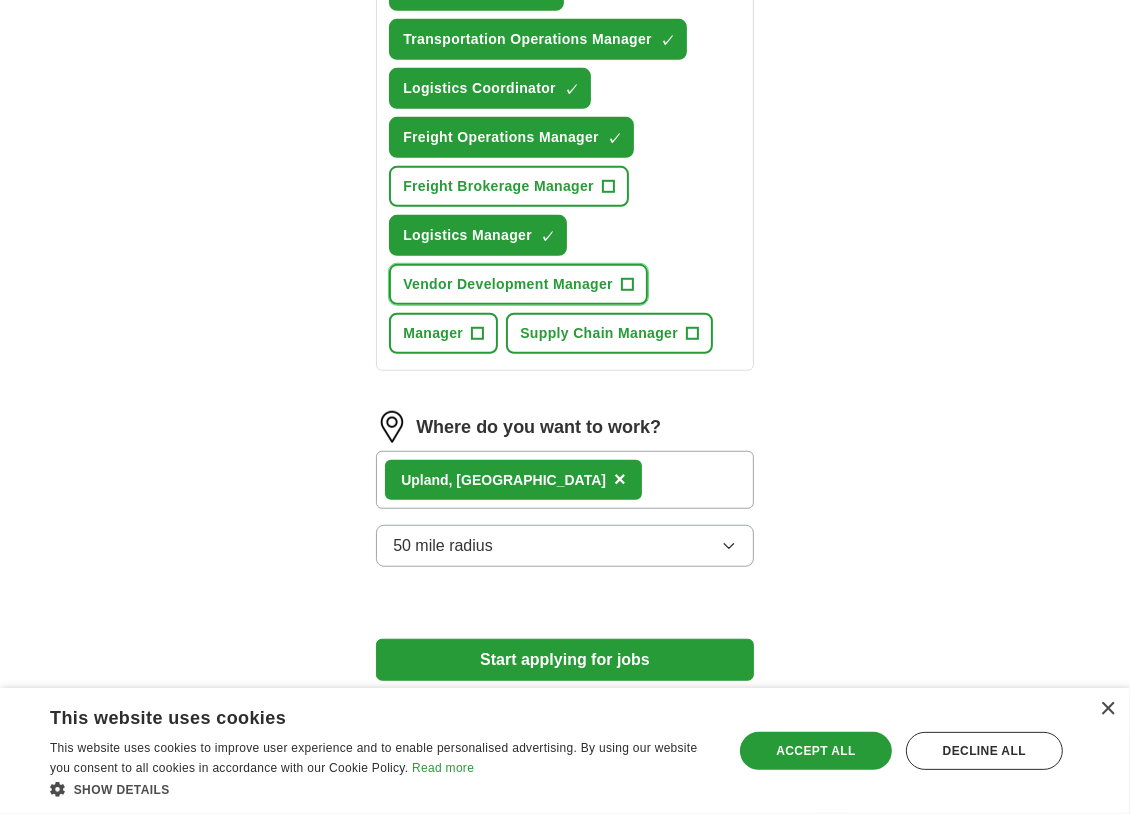 click on "+" at bounding box center [628, 285] 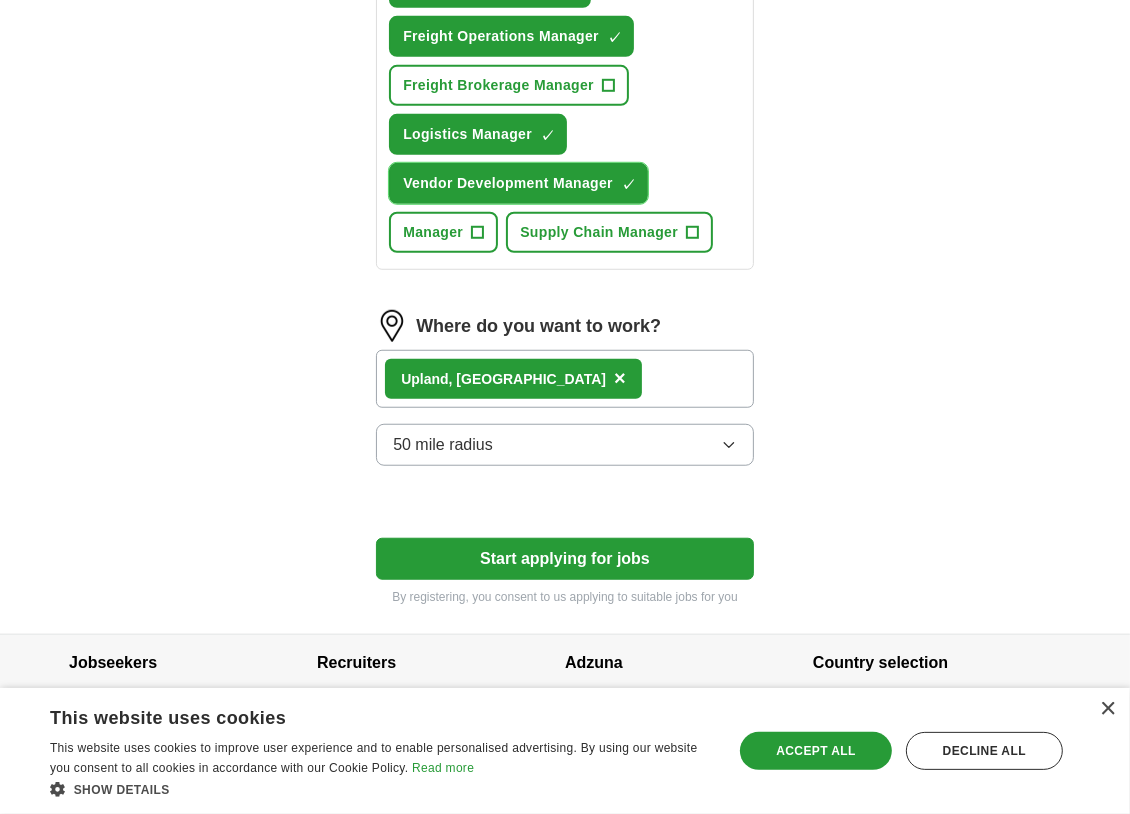 scroll, scrollTop: 1053, scrollLeft: 0, axis: vertical 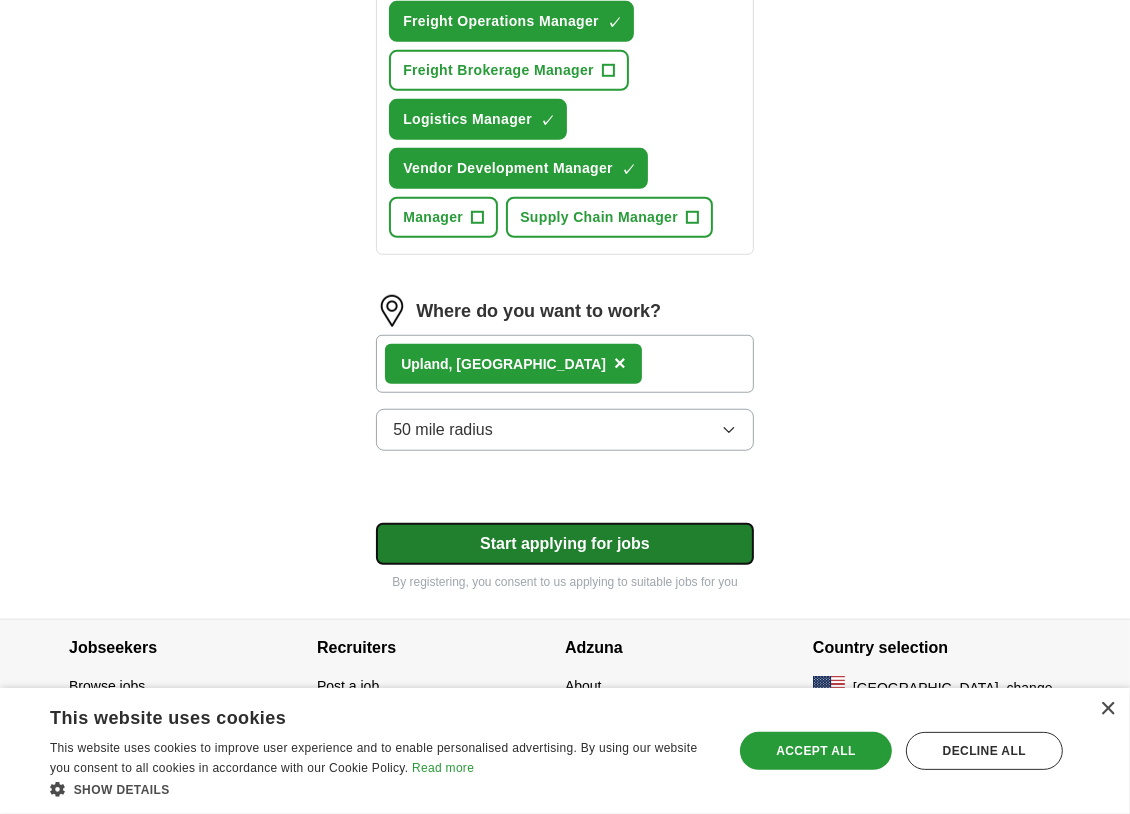 click on "Start applying for jobs" at bounding box center (565, 544) 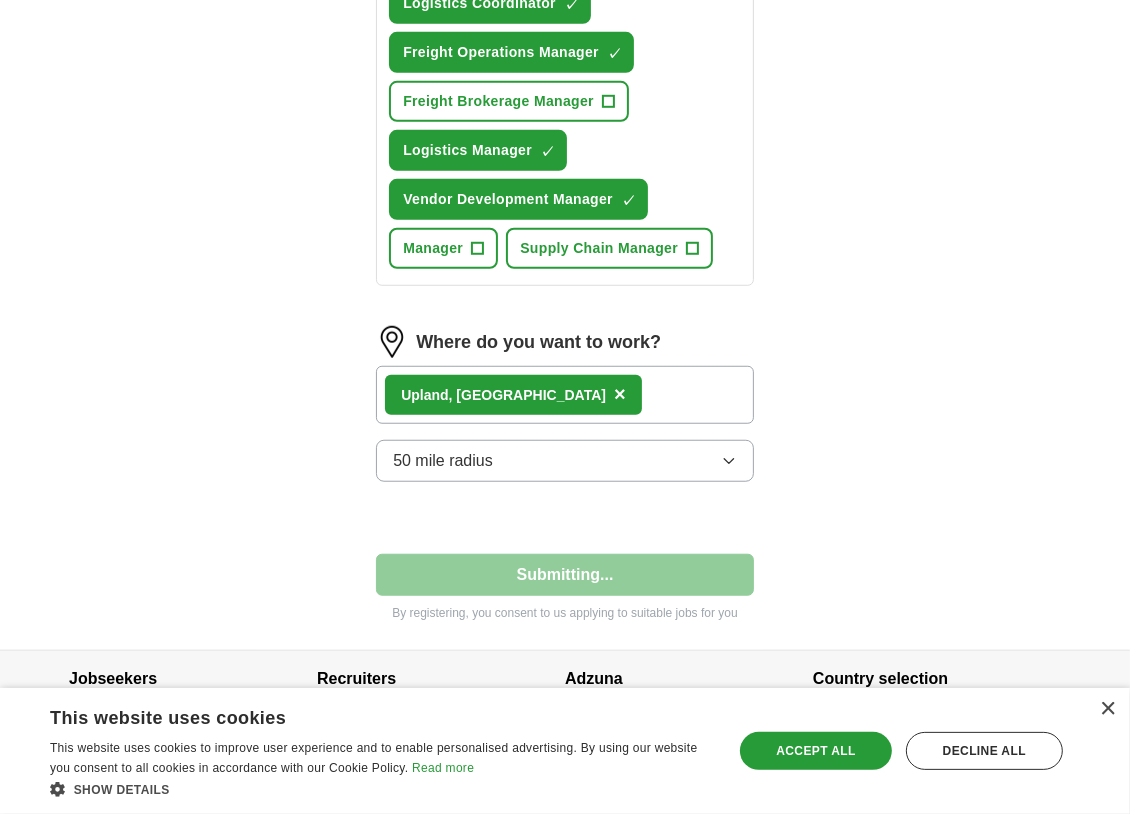 select on "**" 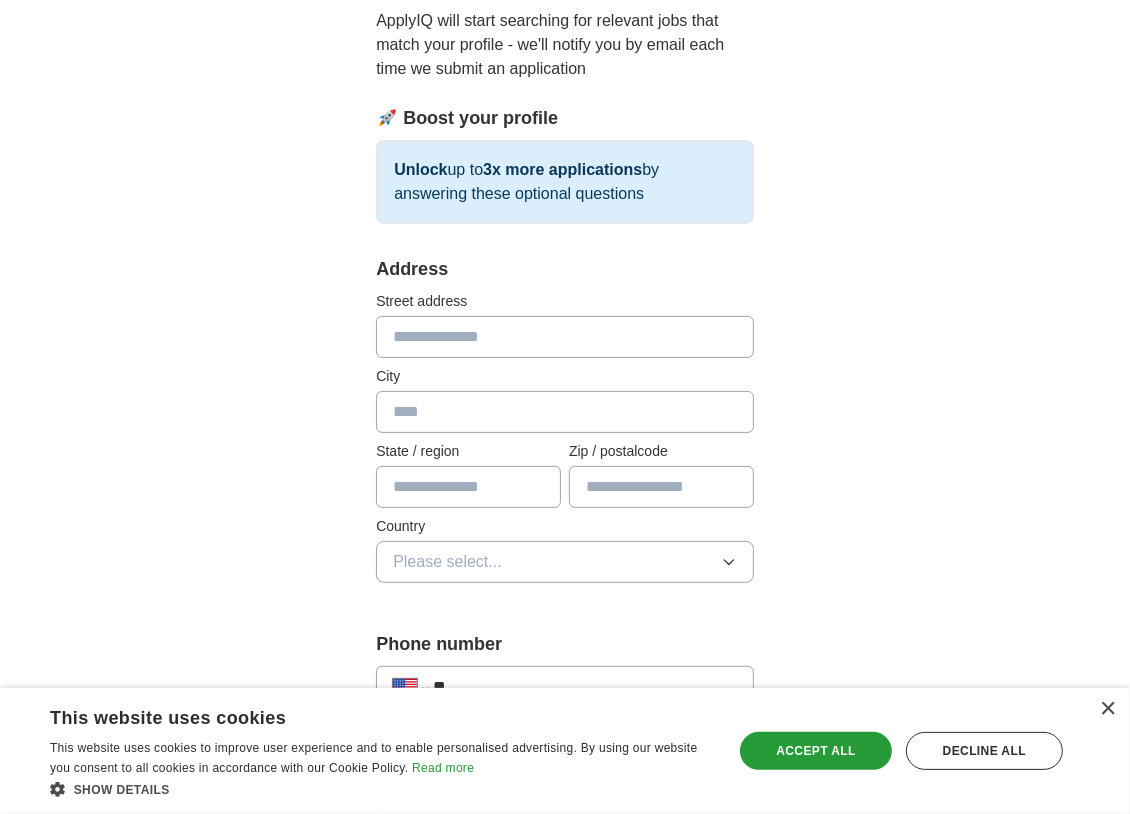 scroll, scrollTop: 86, scrollLeft: 0, axis: vertical 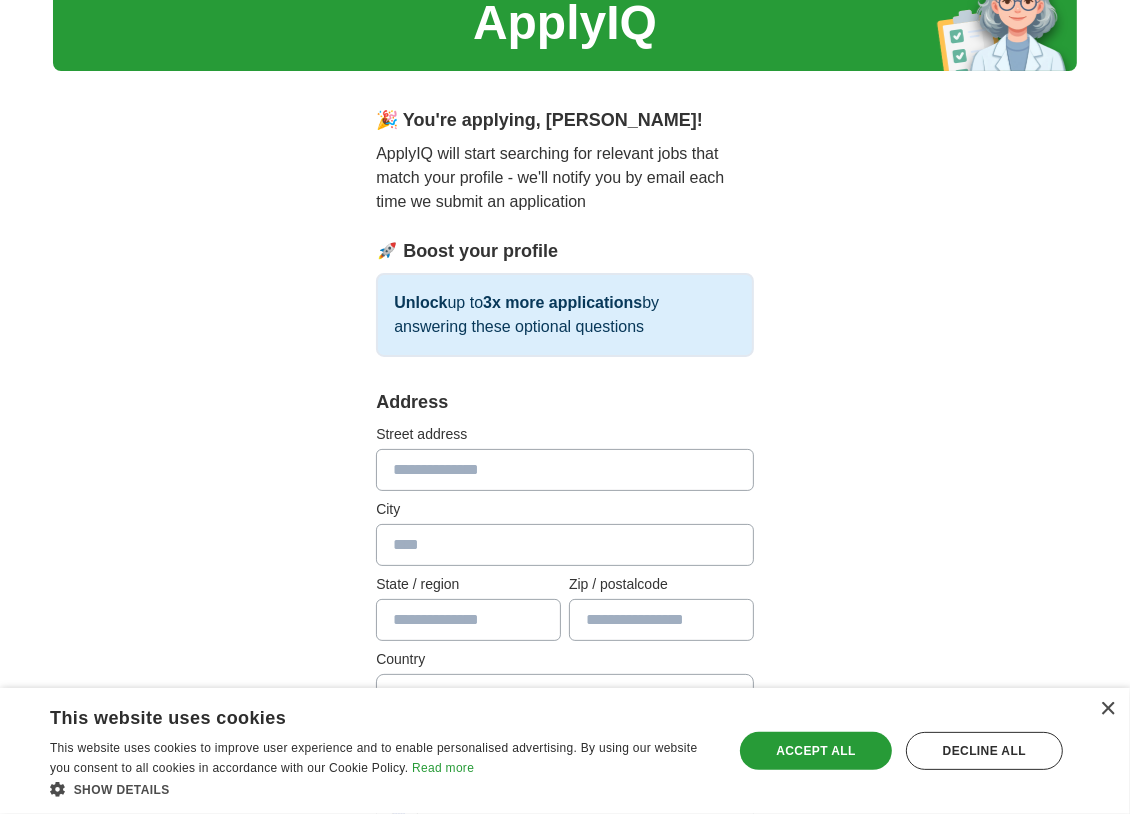 click at bounding box center (565, 470) 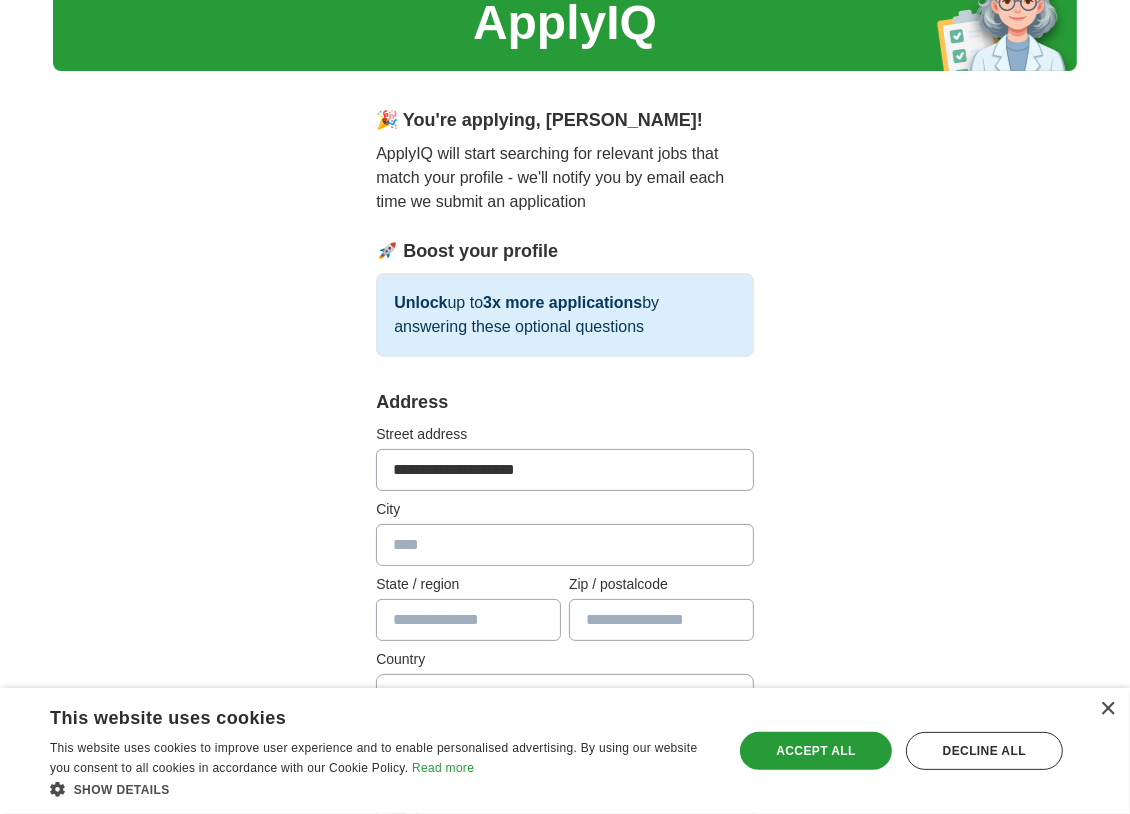 type on "******" 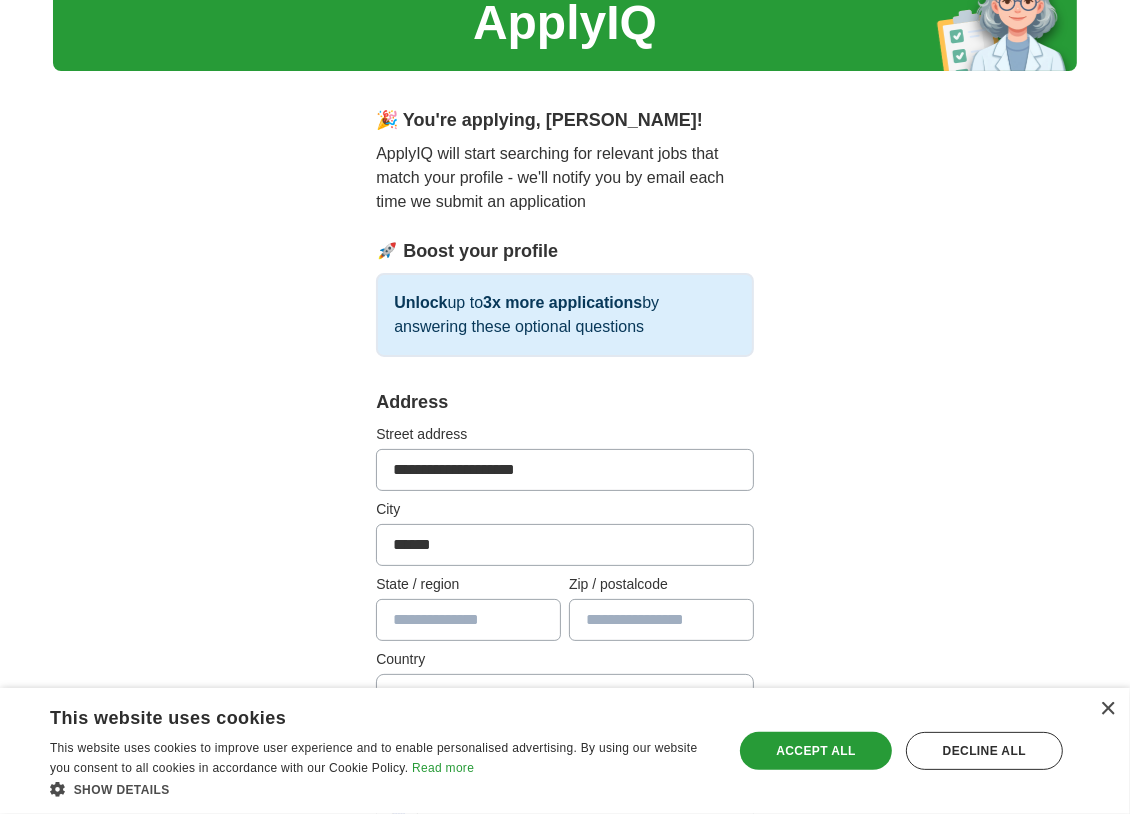 type on "**" 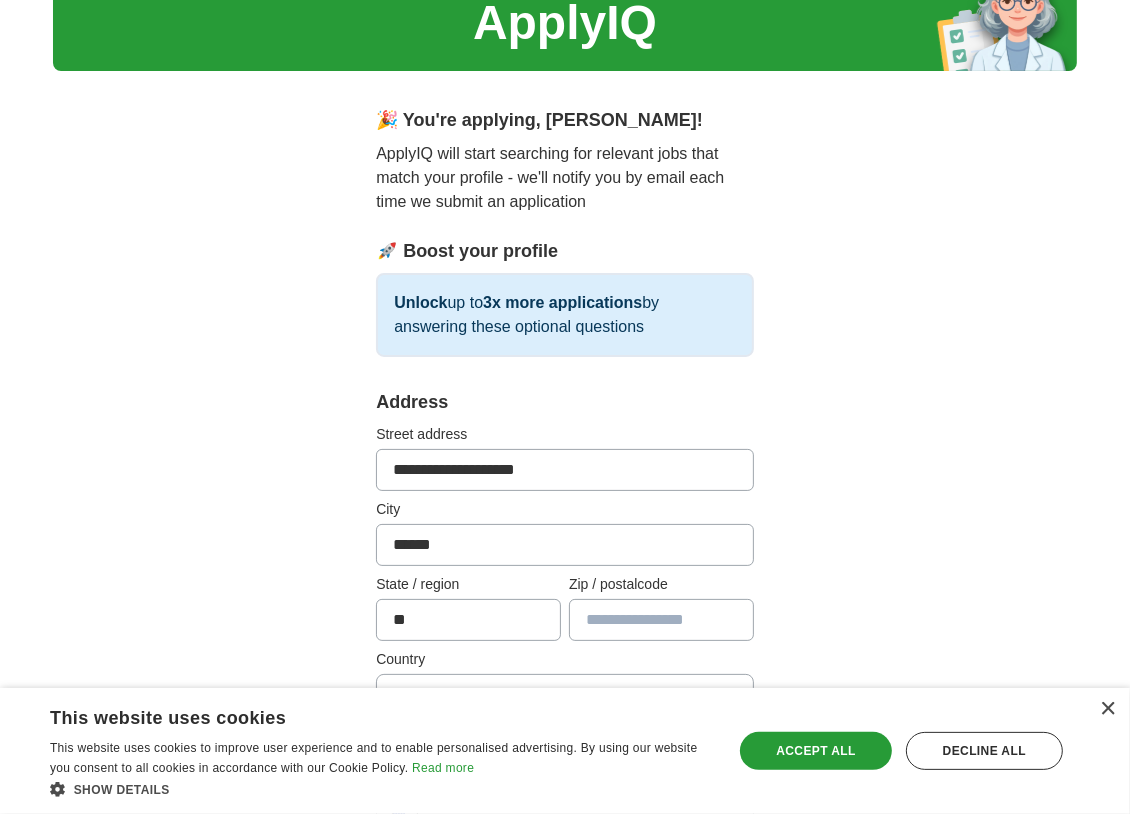 type on "*****" 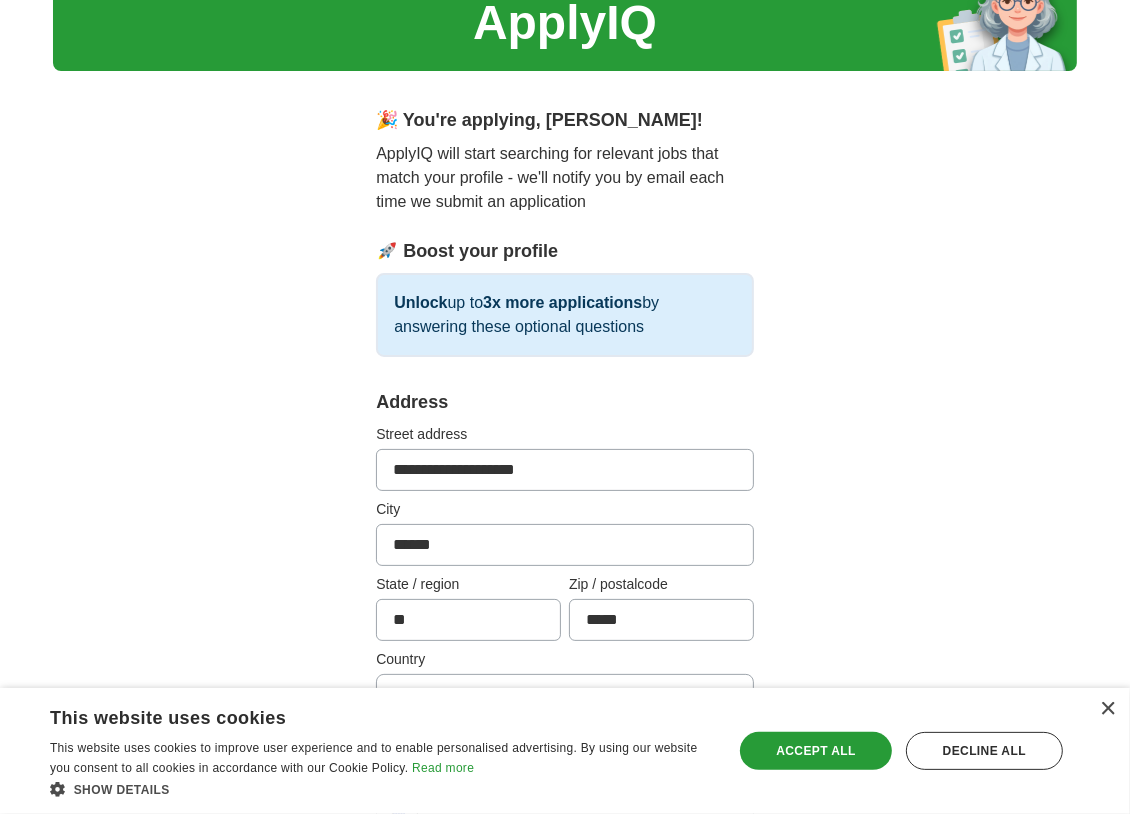 click on "**********" at bounding box center [565, 895] 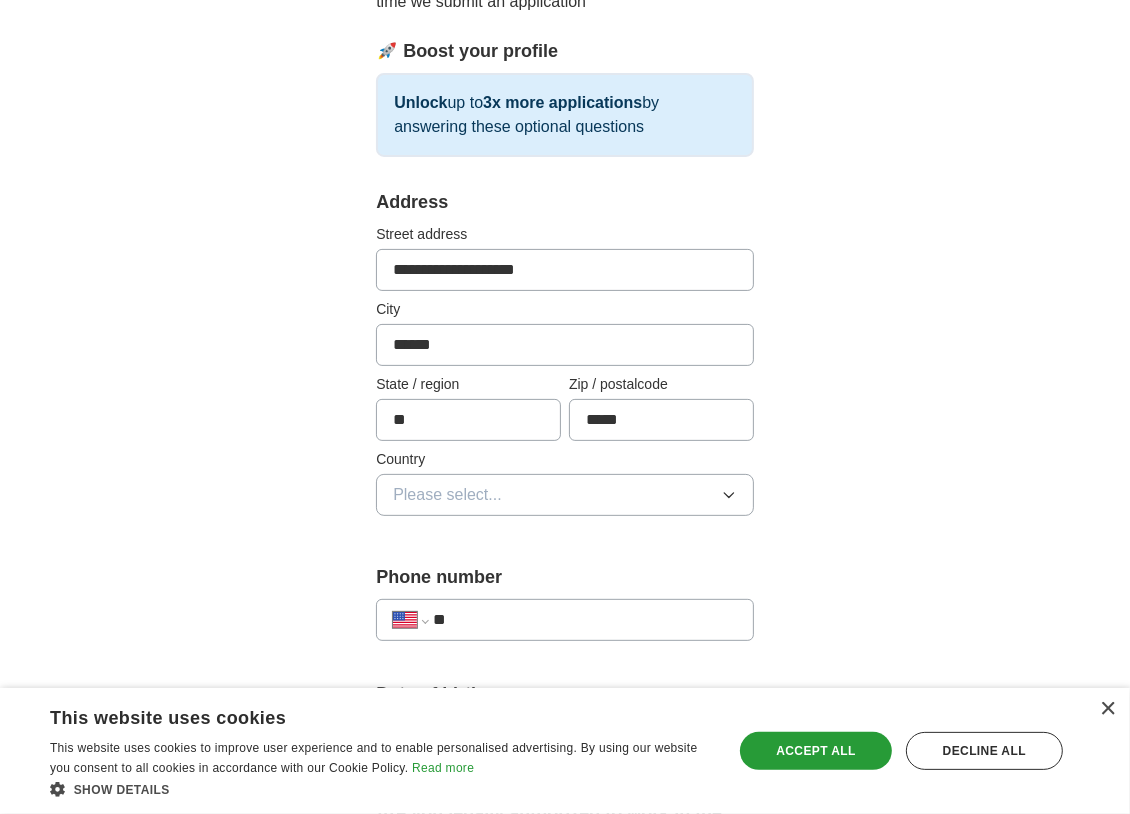 scroll, scrollTop: 486, scrollLeft: 0, axis: vertical 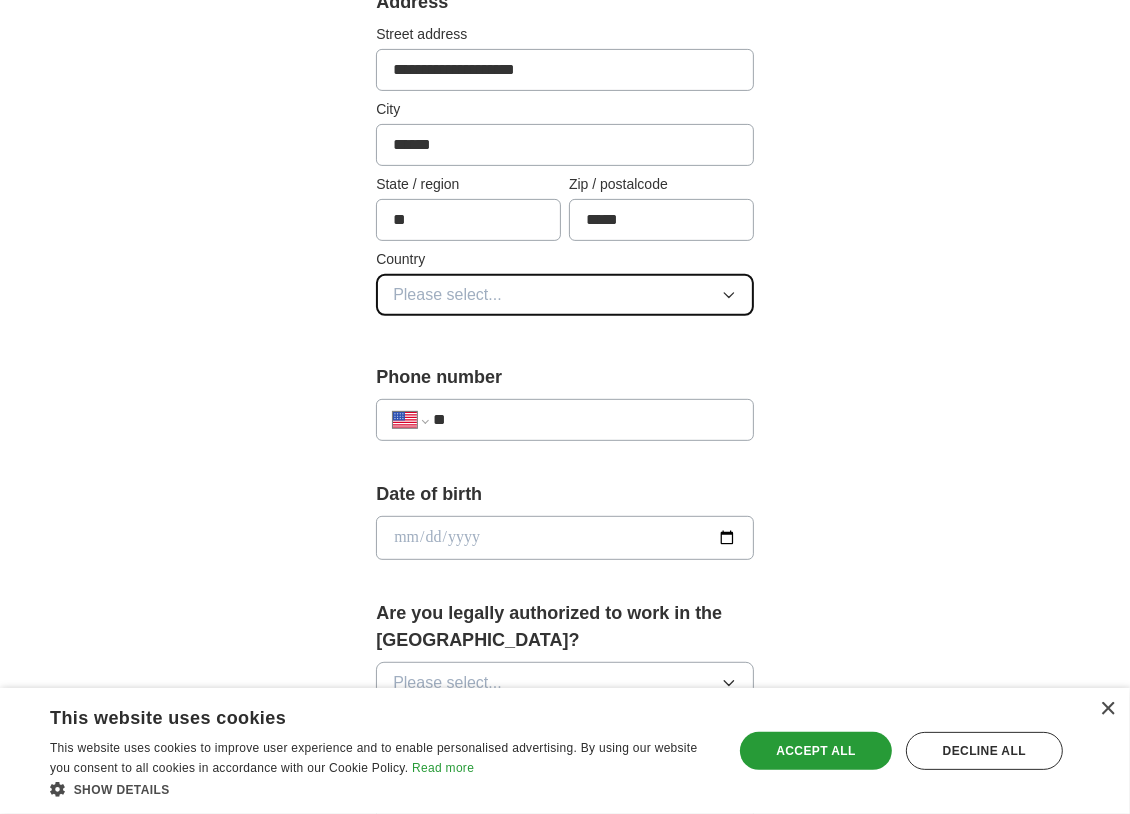 click on "Please select..." at bounding box center [447, 295] 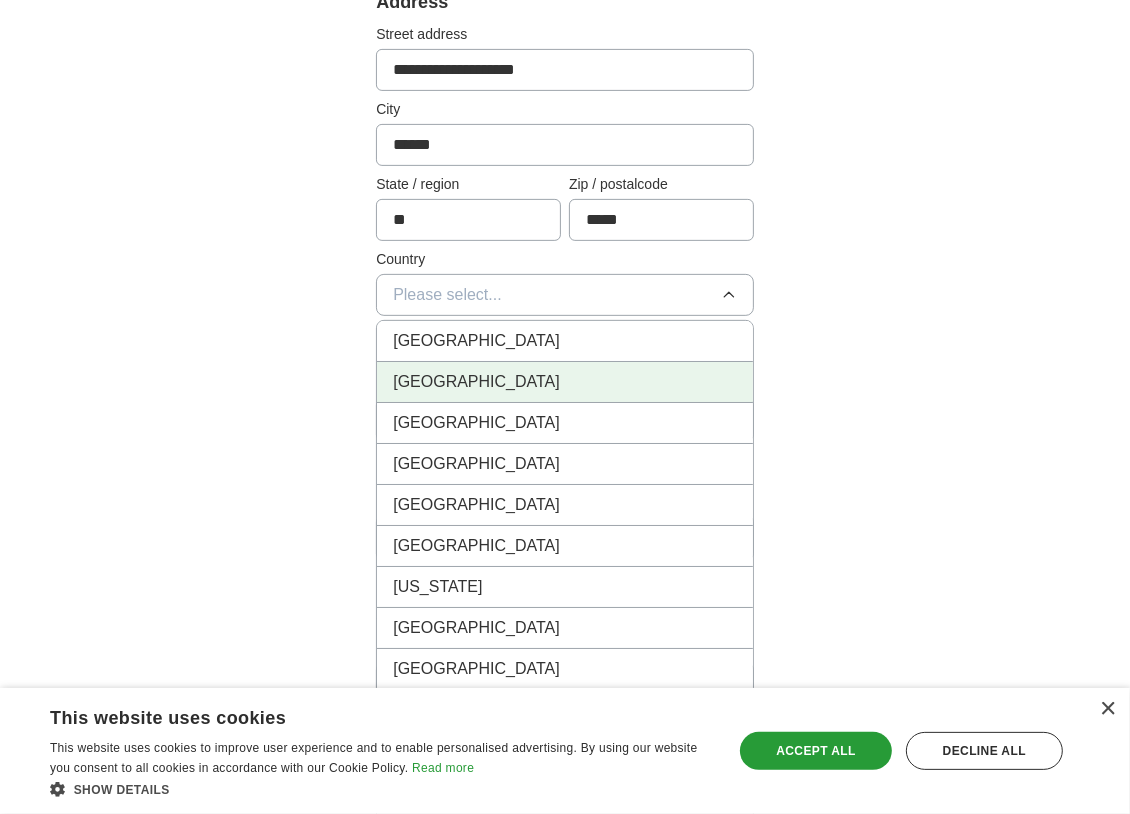 click on "[GEOGRAPHIC_DATA]" at bounding box center (476, 382) 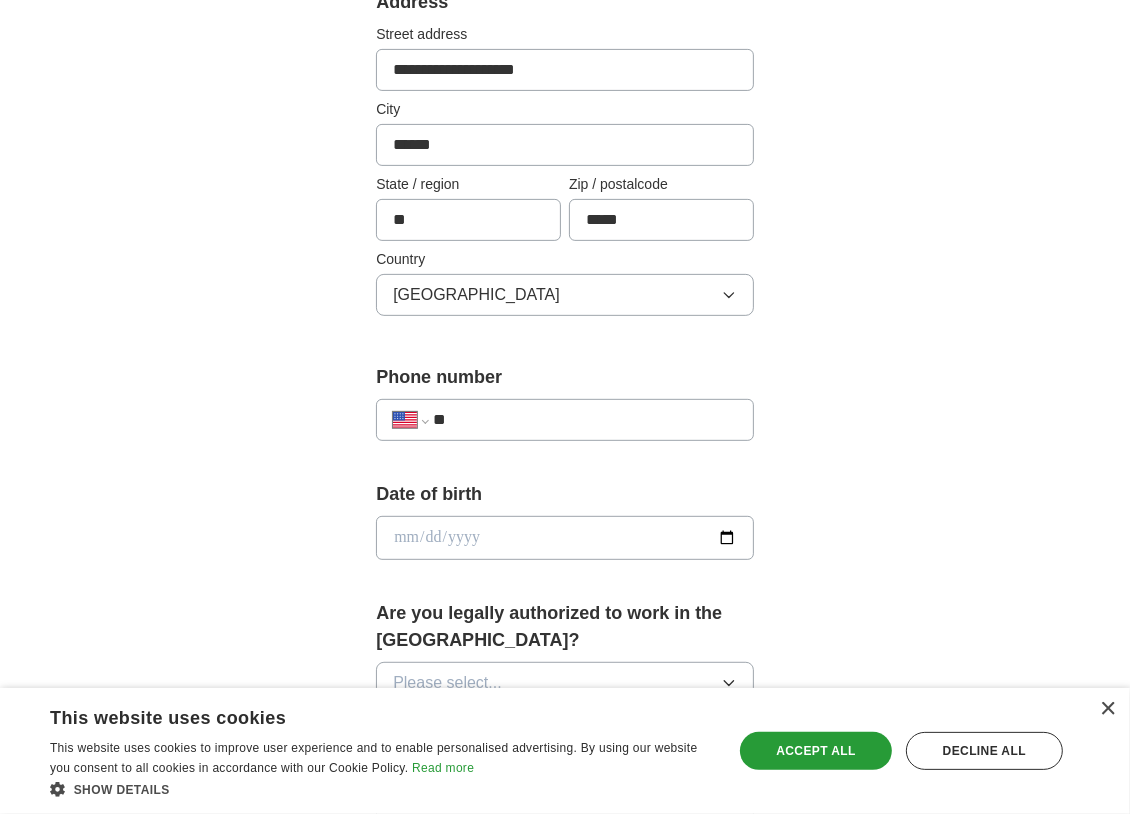 click on "**********" at bounding box center [565, 495] 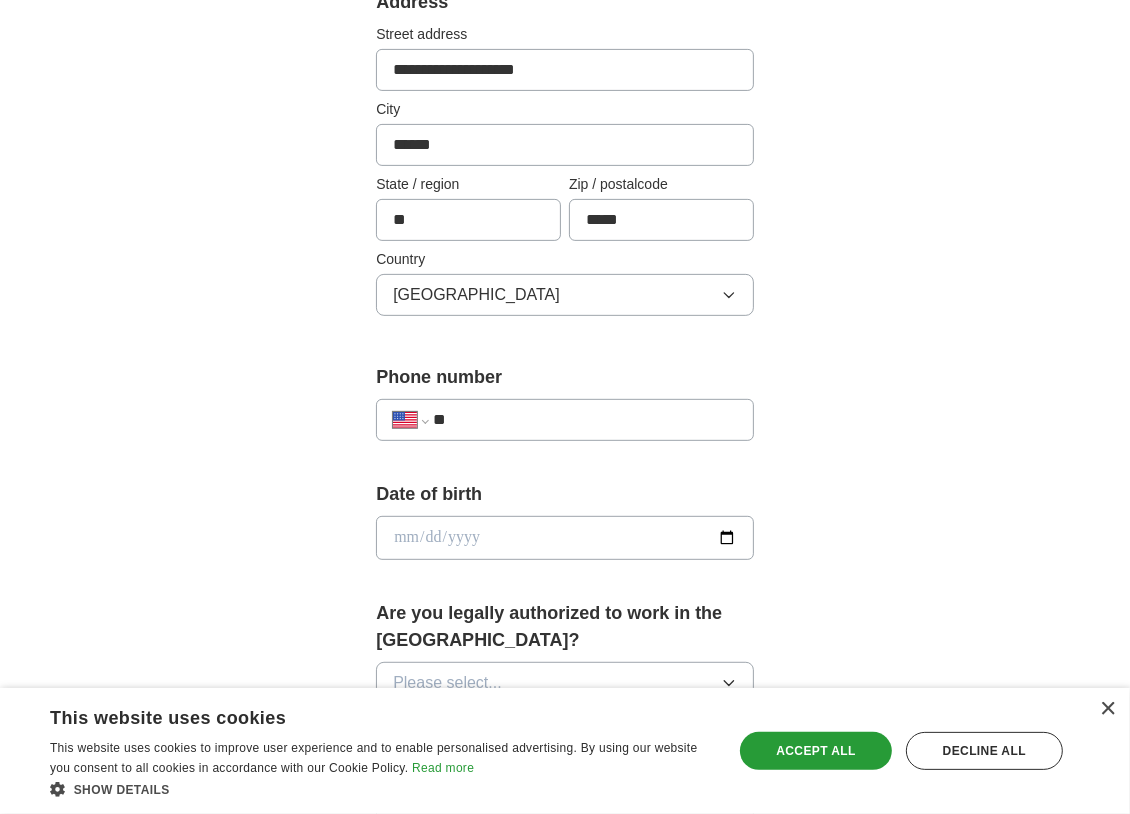 drag, startPoint x: 564, startPoint y: 423, endPoint x: 613, endPoint y: 429, distance: 49.365982 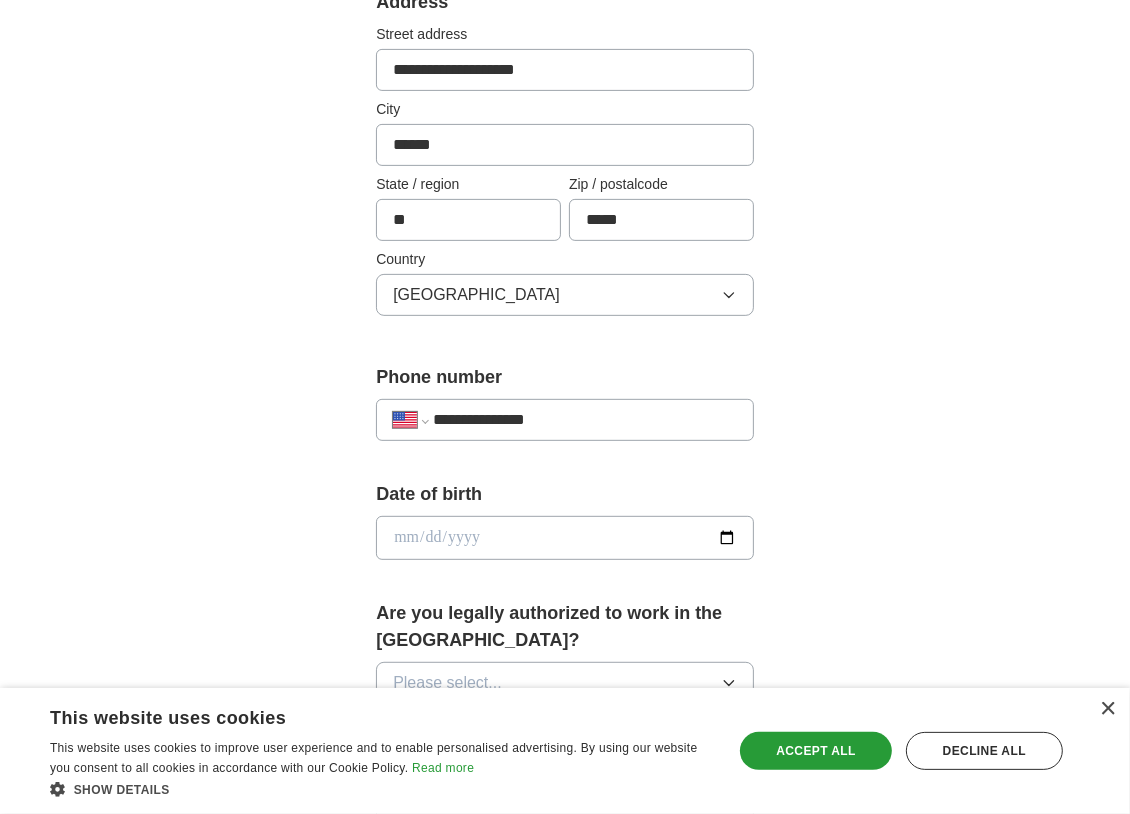 type on "**********" 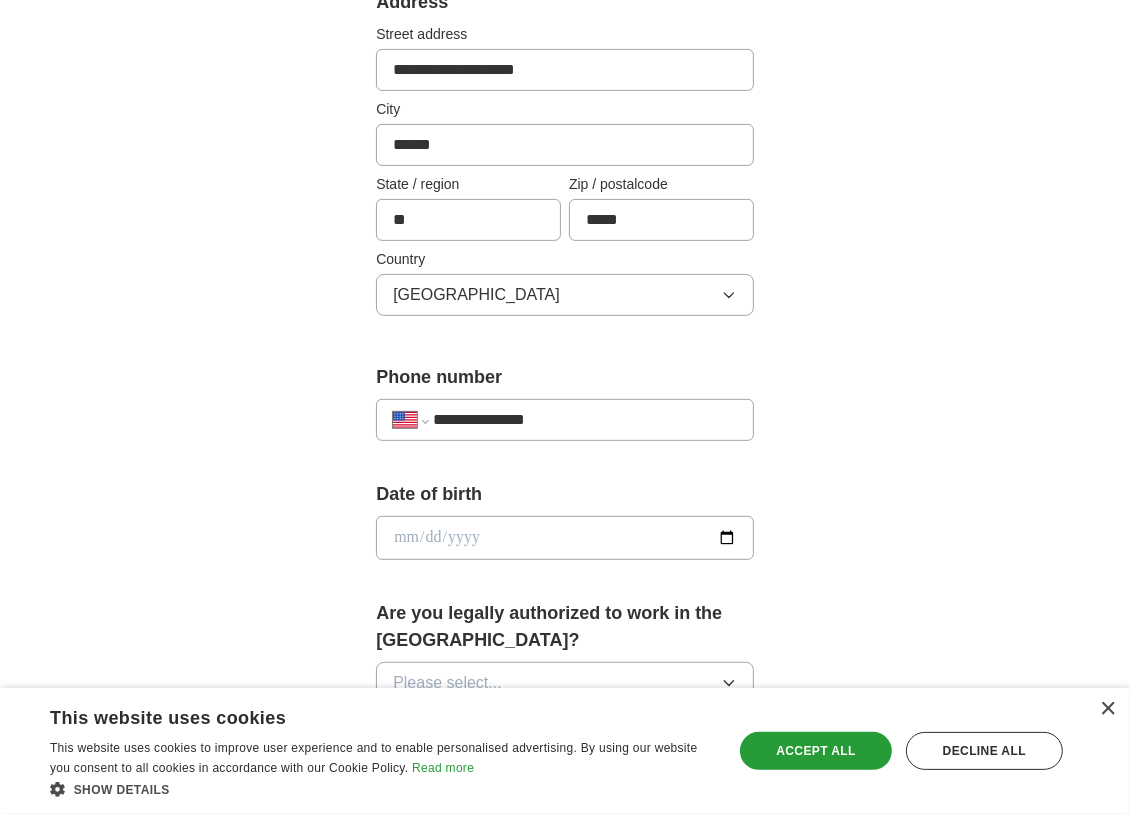 click on "**********" at bounding box center [565, 495] 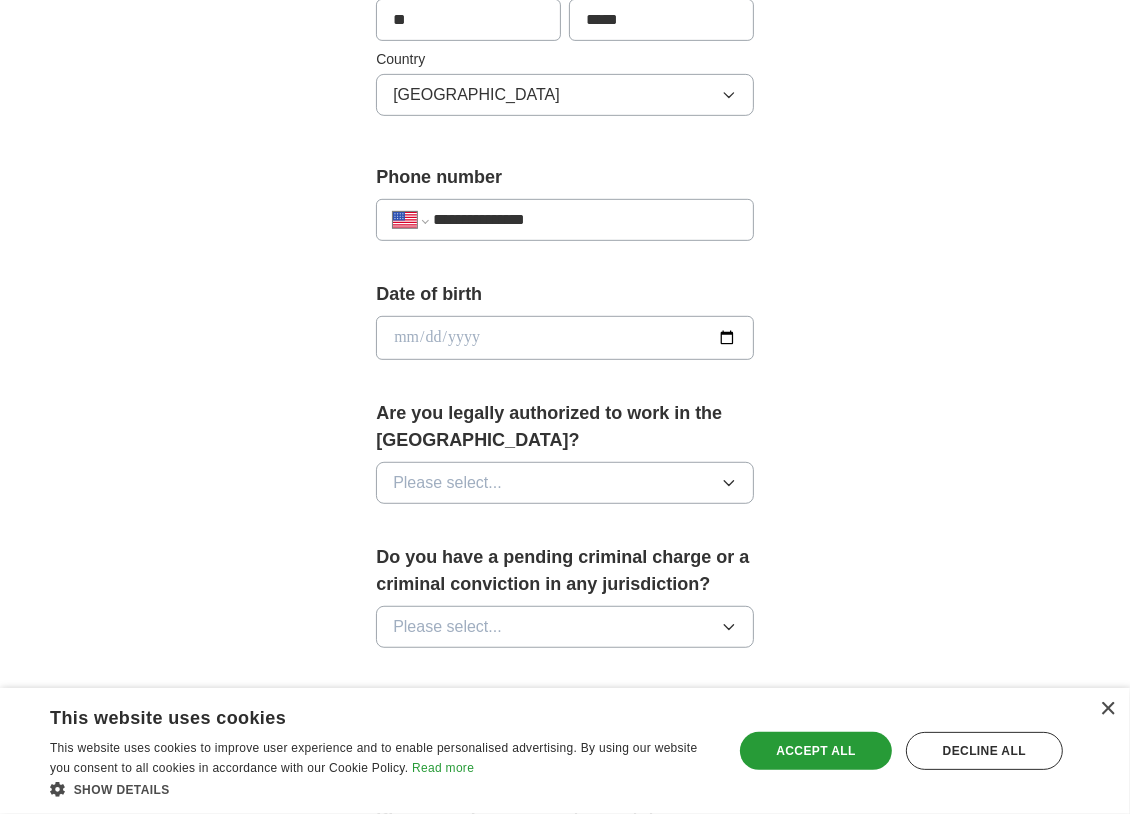 click at bounding box center (565, 338) 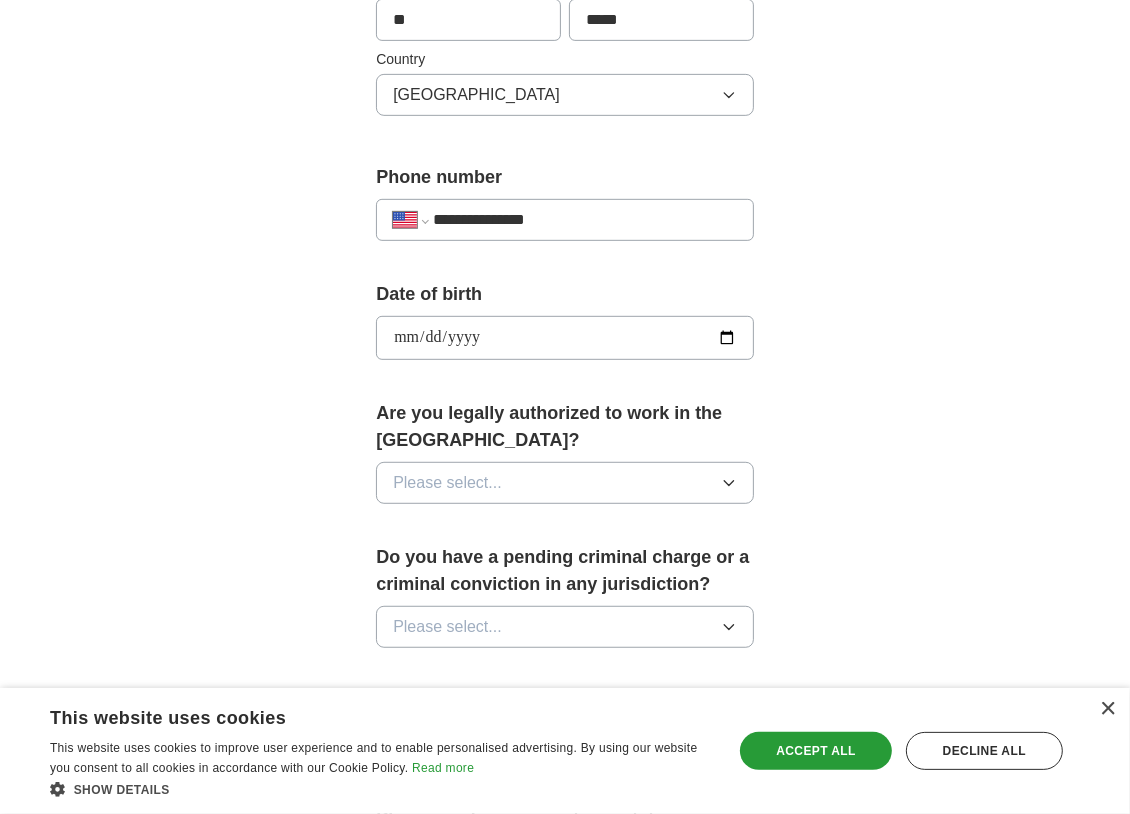 type on "**********" 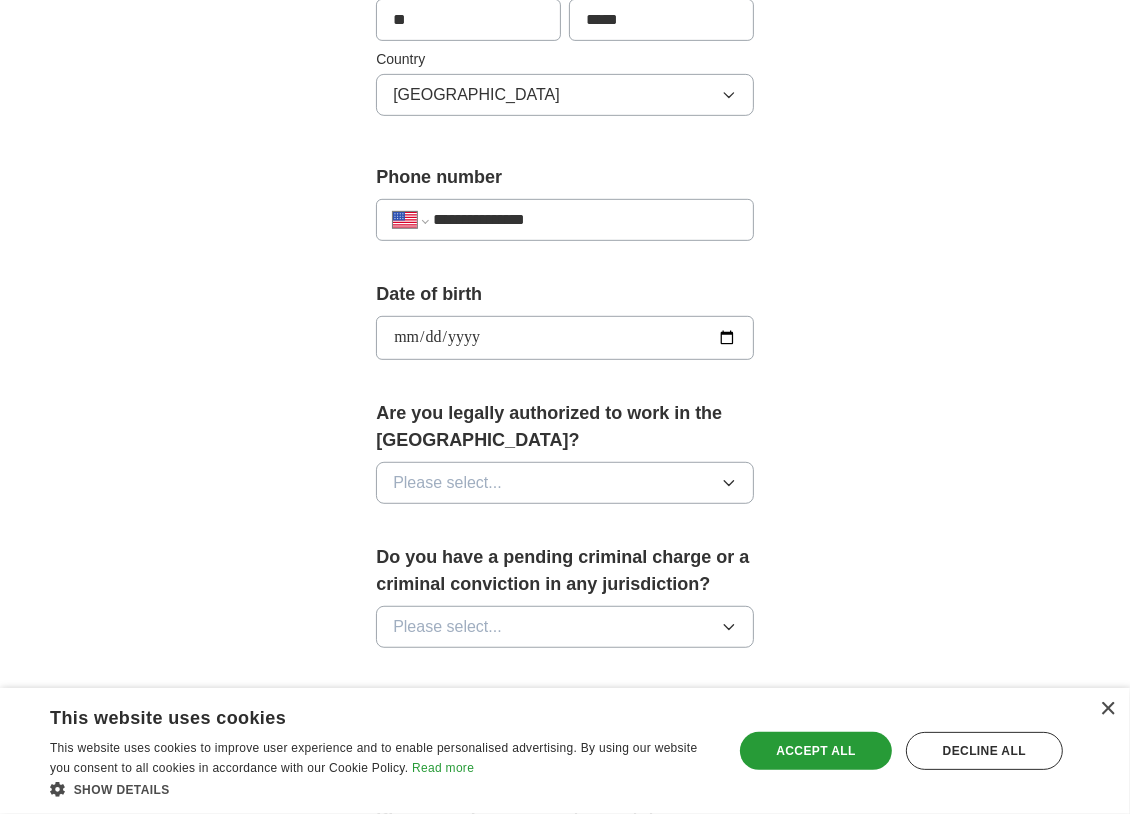drag, startPoint x: 781, startPoint y: 409, endPoint x: 770, endPoint y: 419, distance: 14.866069 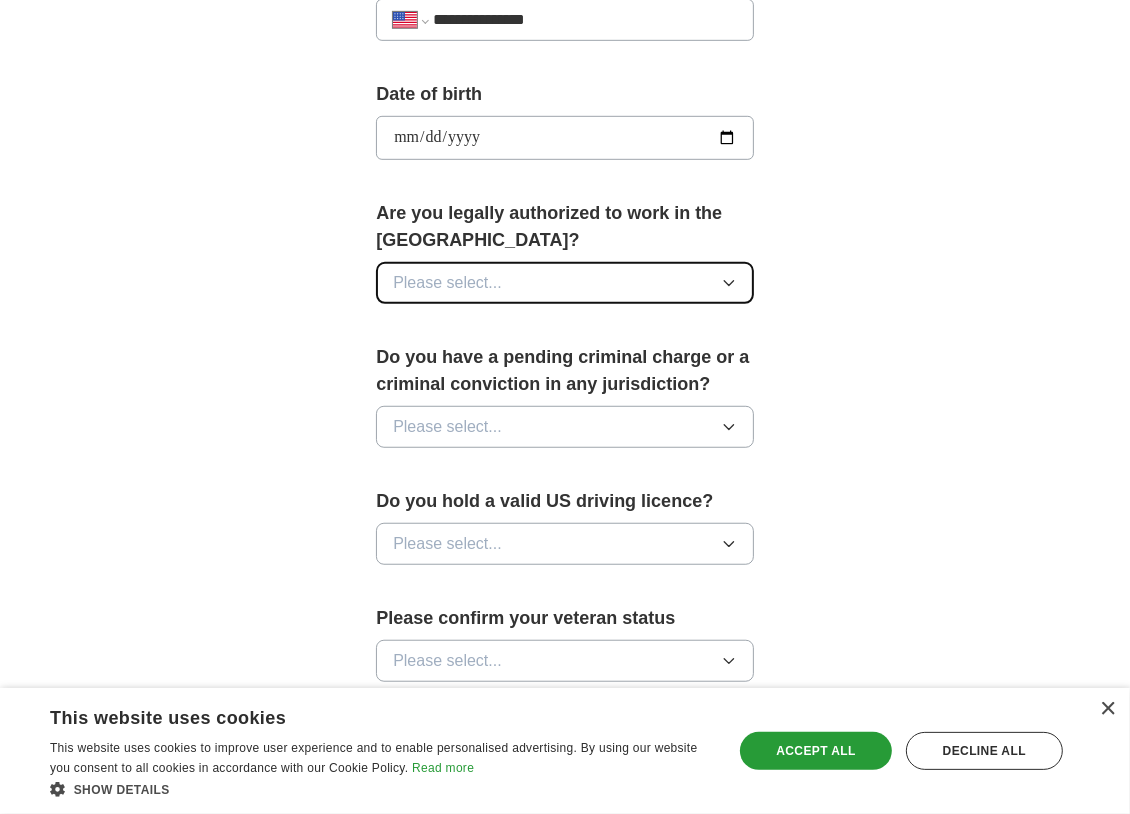 click on "Please select..." at bounding box center (447, 283) 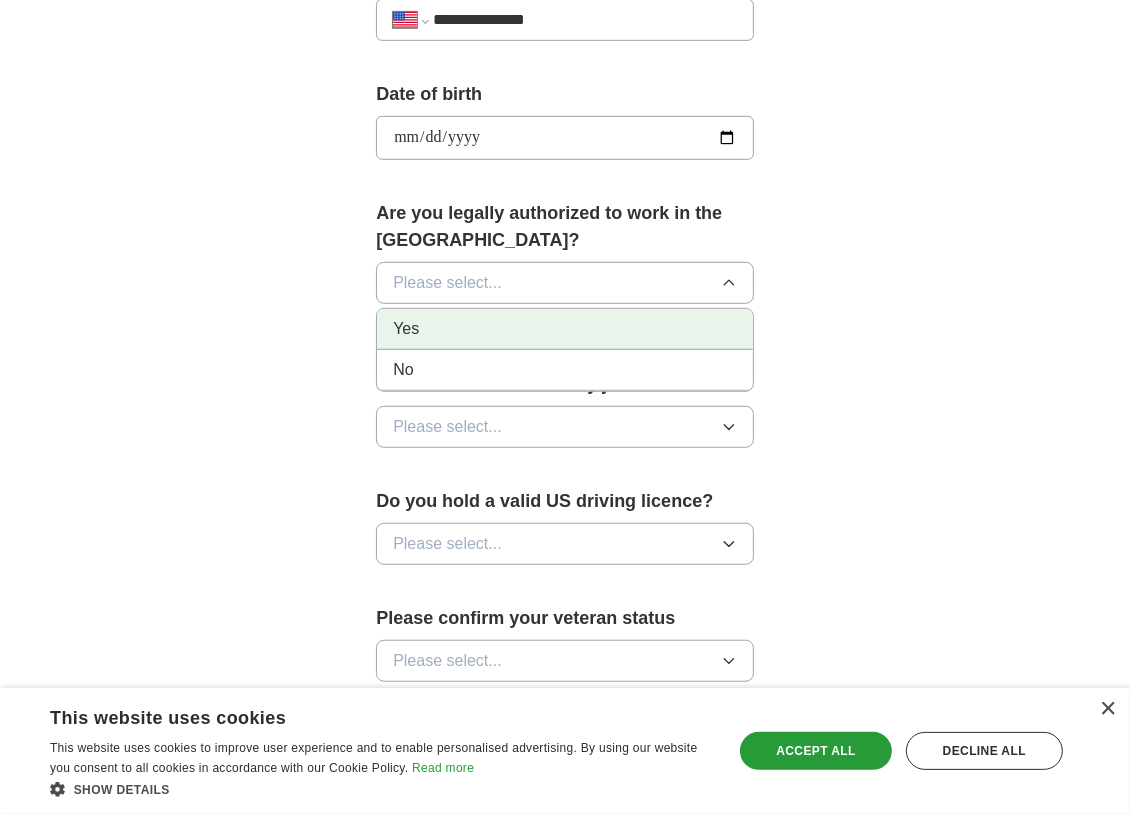 click on "Yes" at bounding box center (565, 329) 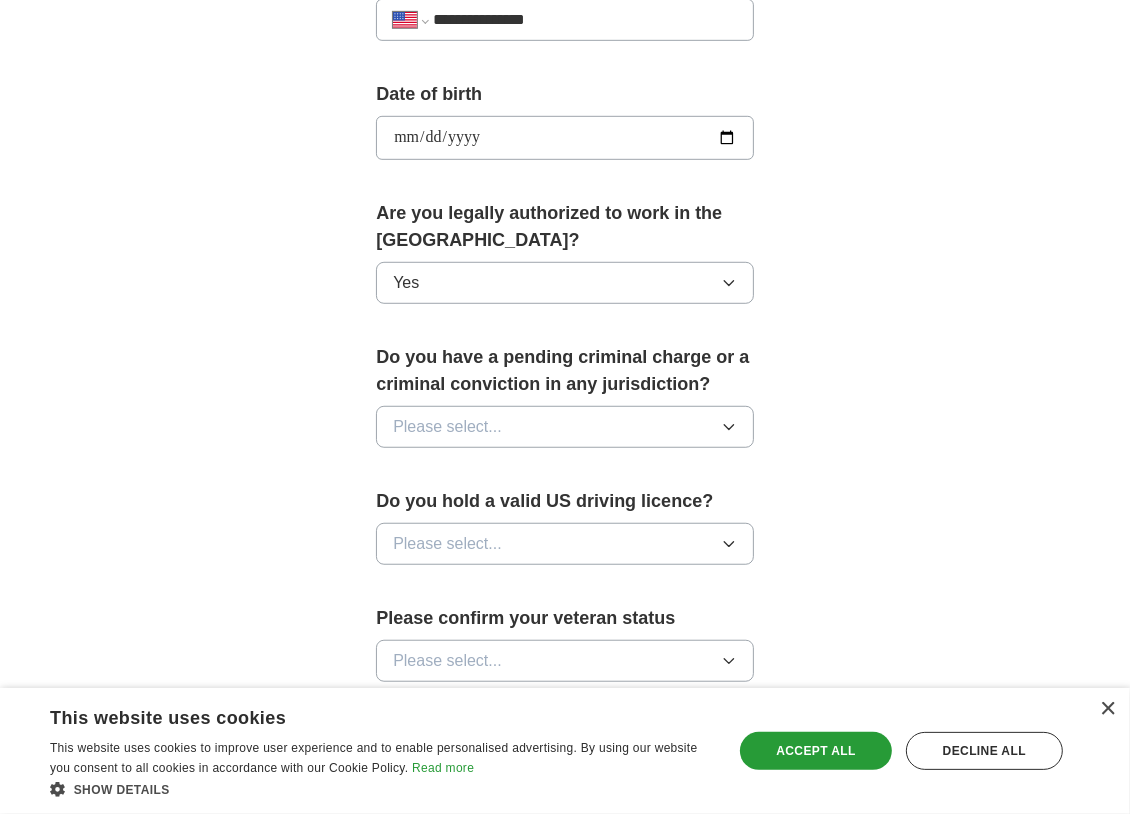 click on "**********" at bounding box center [565, 95] 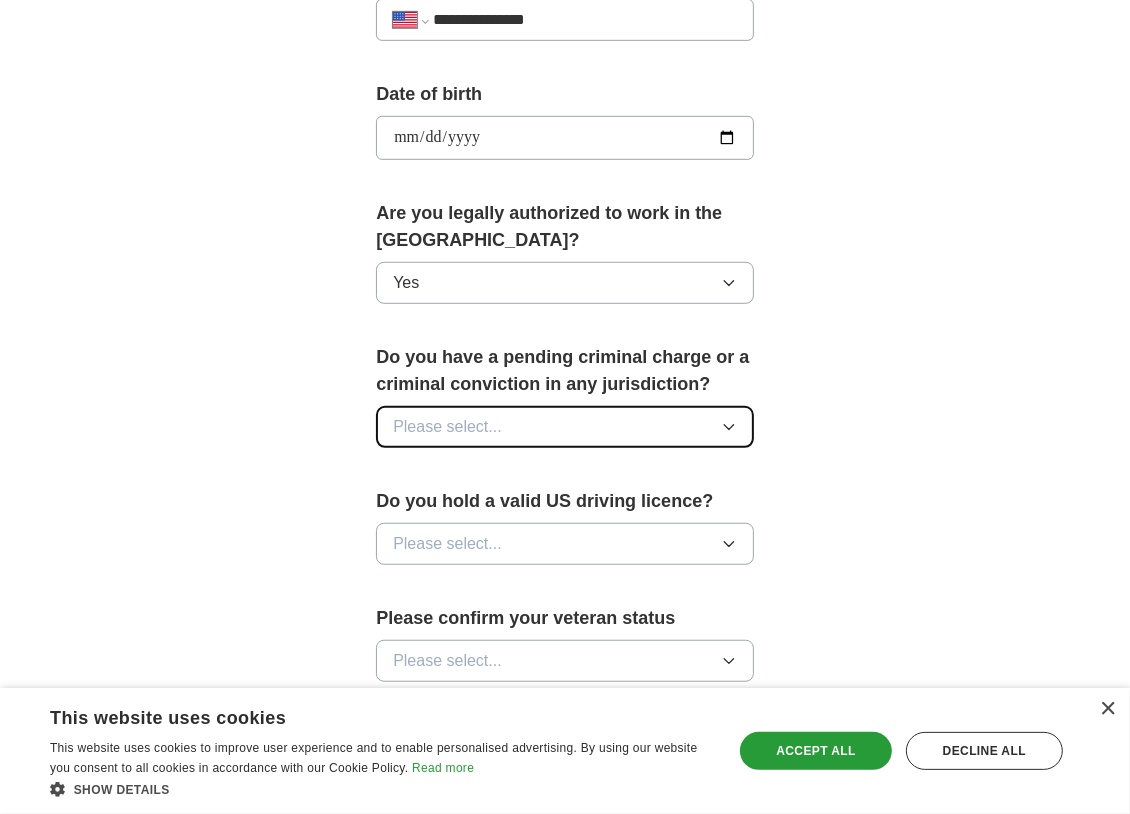 click on "Please select..." at bounding box center [447, 427] 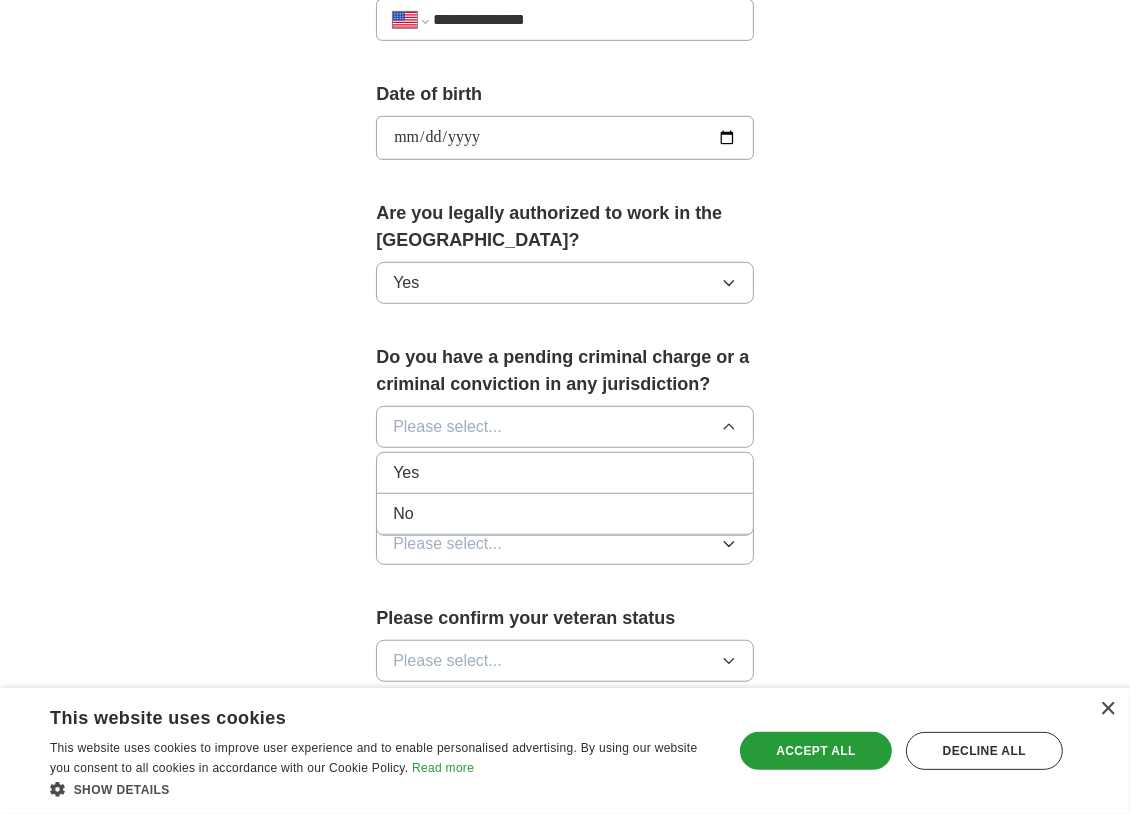 drag, startPoint x: 428, startPoint y: 504, endPoint x: 295, endPoint y: 470, distance: 137.2771 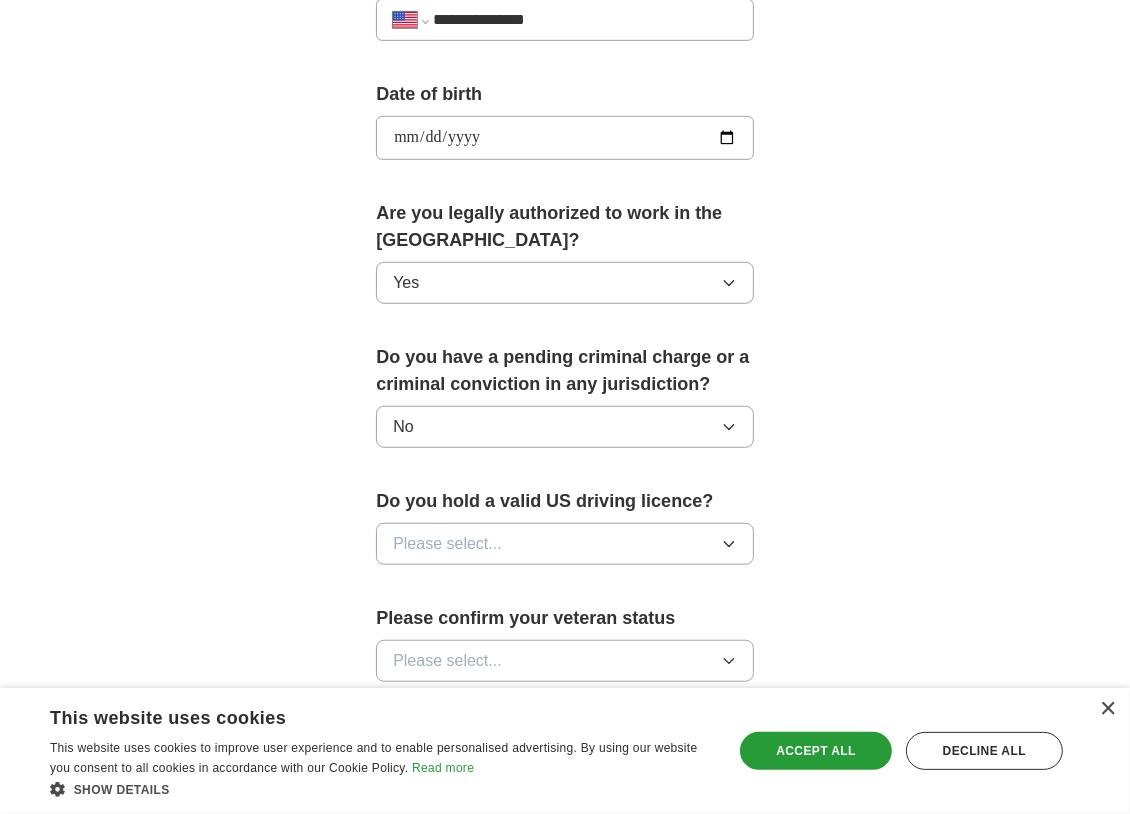 click on "**********" at bounding box center [565, 95] 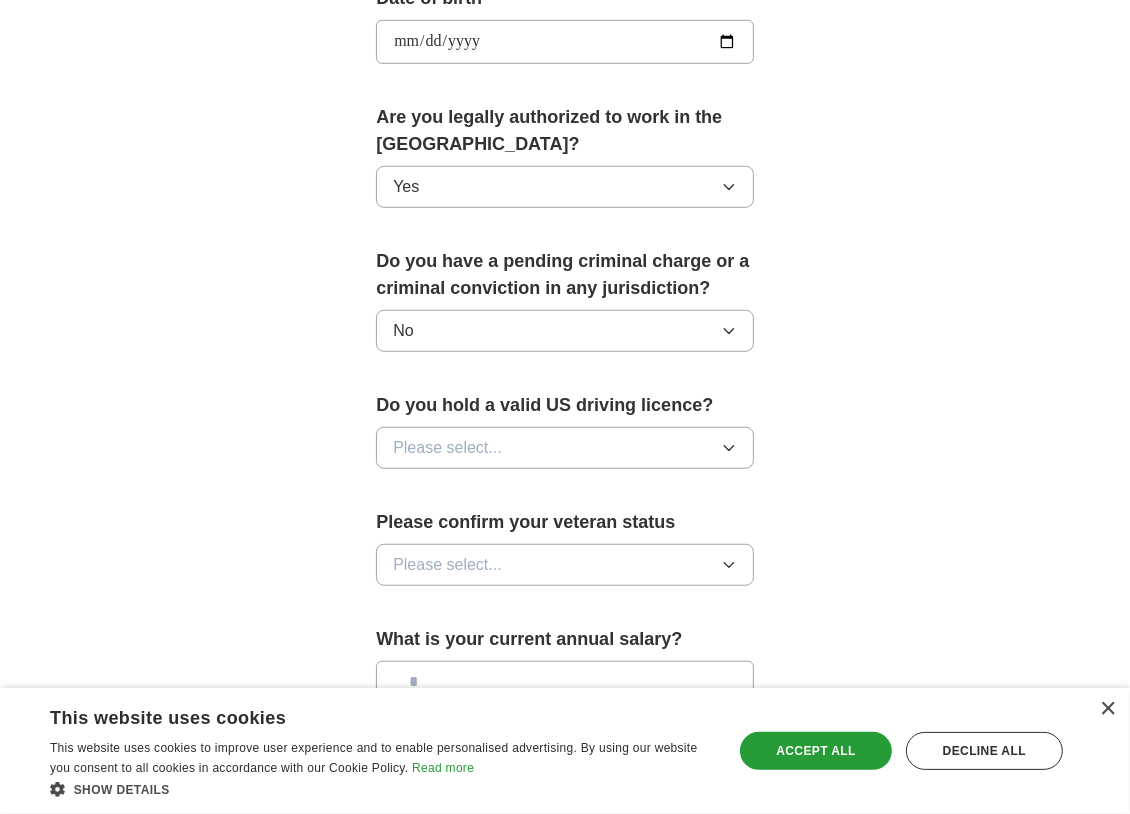scroll, scrollTop: 986, scrollLeft: 0, axis: vertical 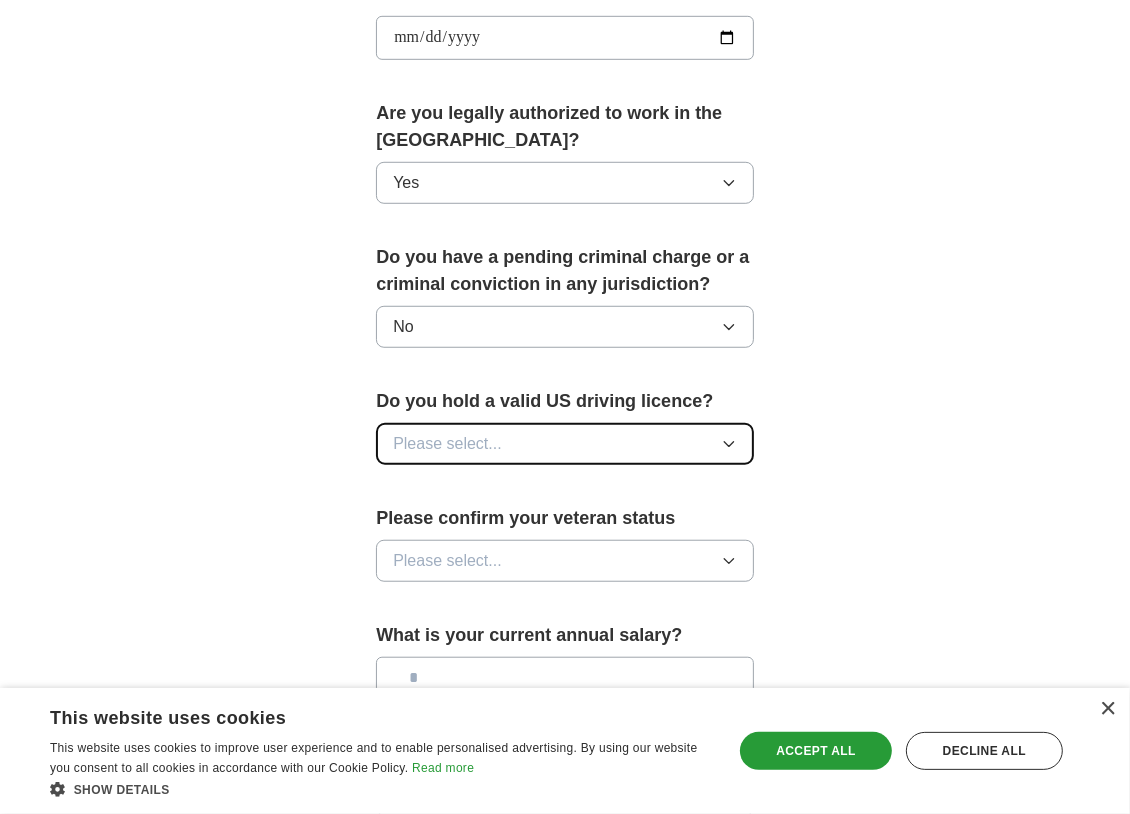 click on "Please select..." at bounding box center (447, 444) 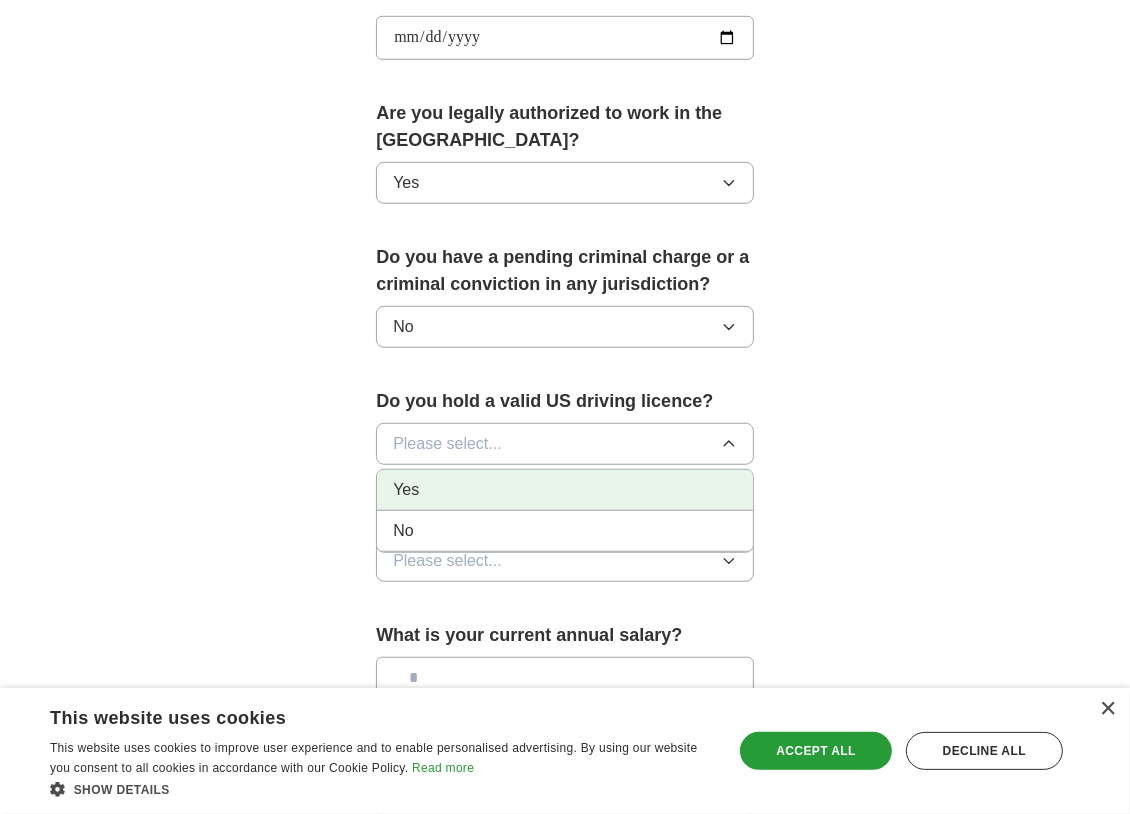 click on "Yes" at bounding box center [565, 490] 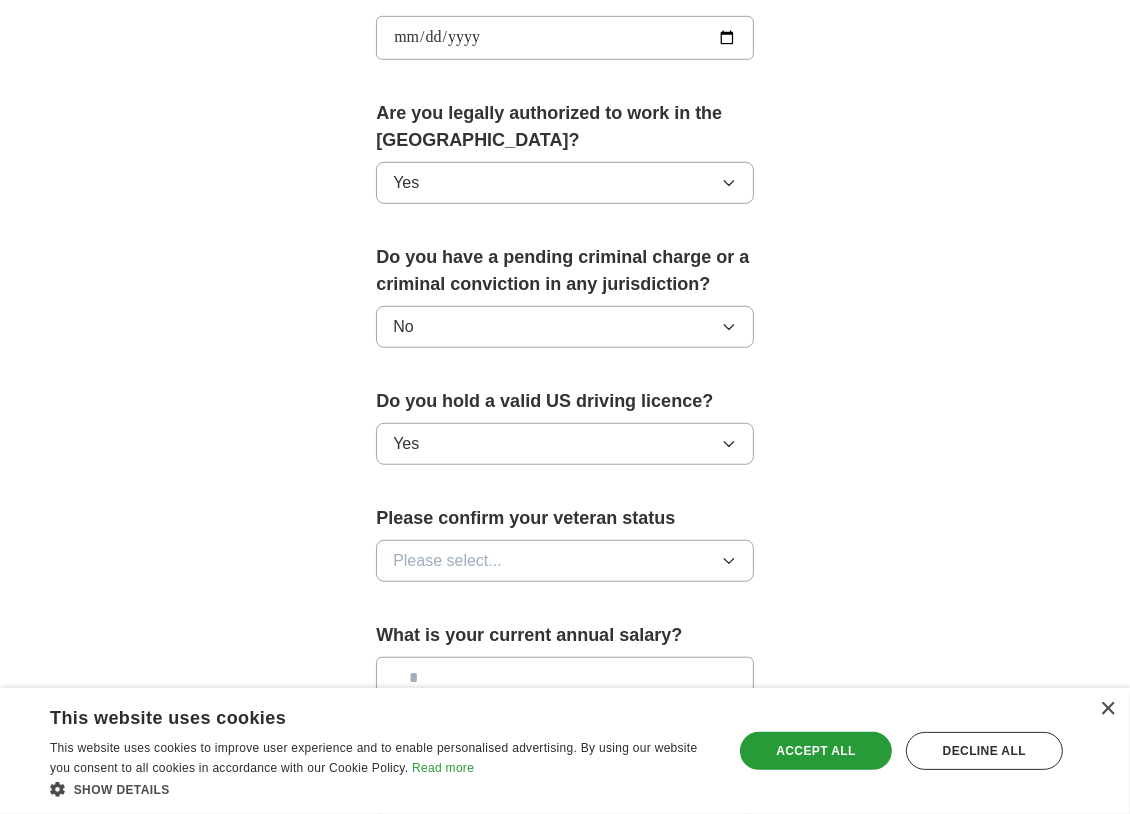 click on "**********" at bounding box center (565, -5) 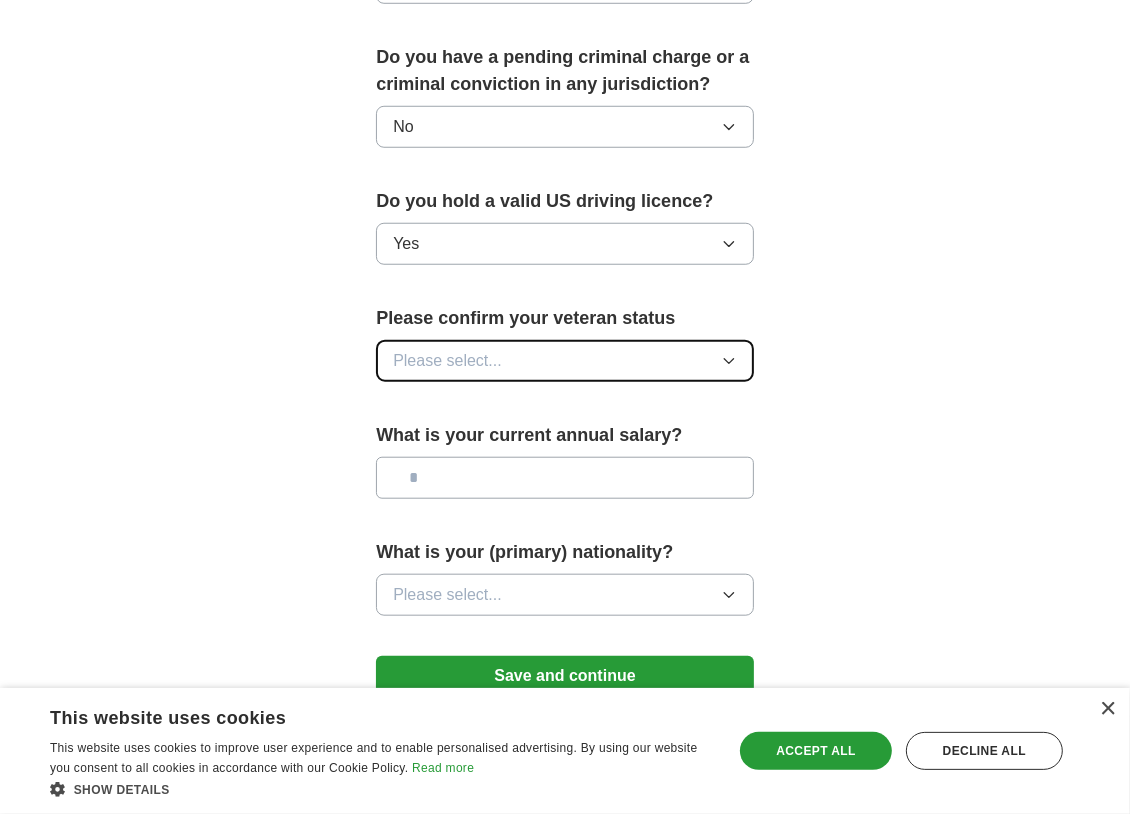 click on "Please select..." at bounding box center (447, 361) 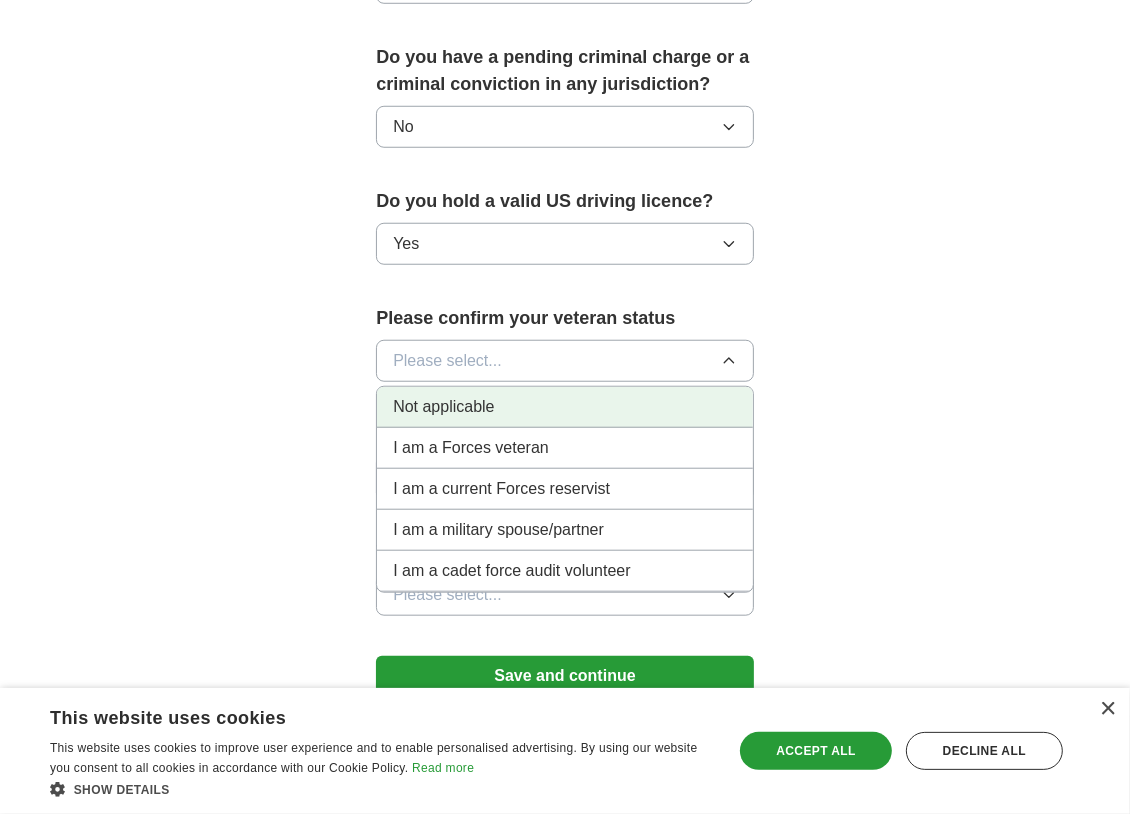 click on "Not applicable" at bounding box center [443, 407] 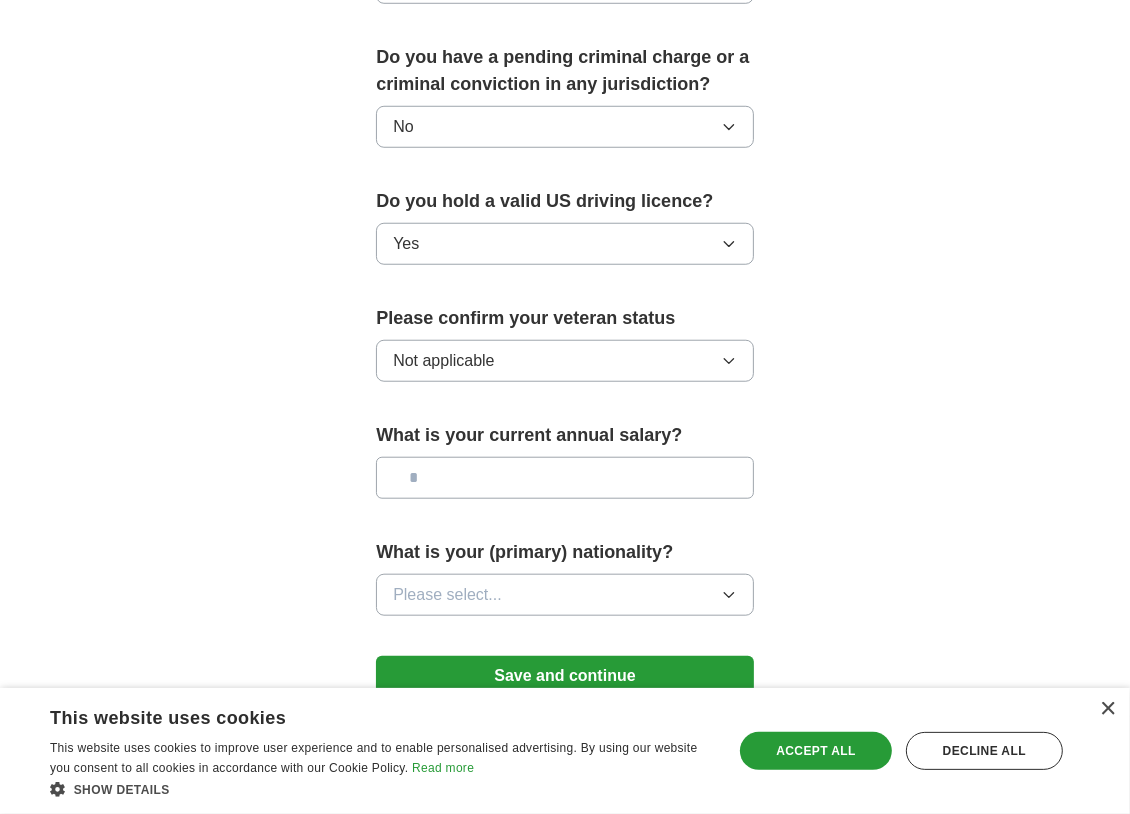 click on "**********" at bounding box center [565, -205] 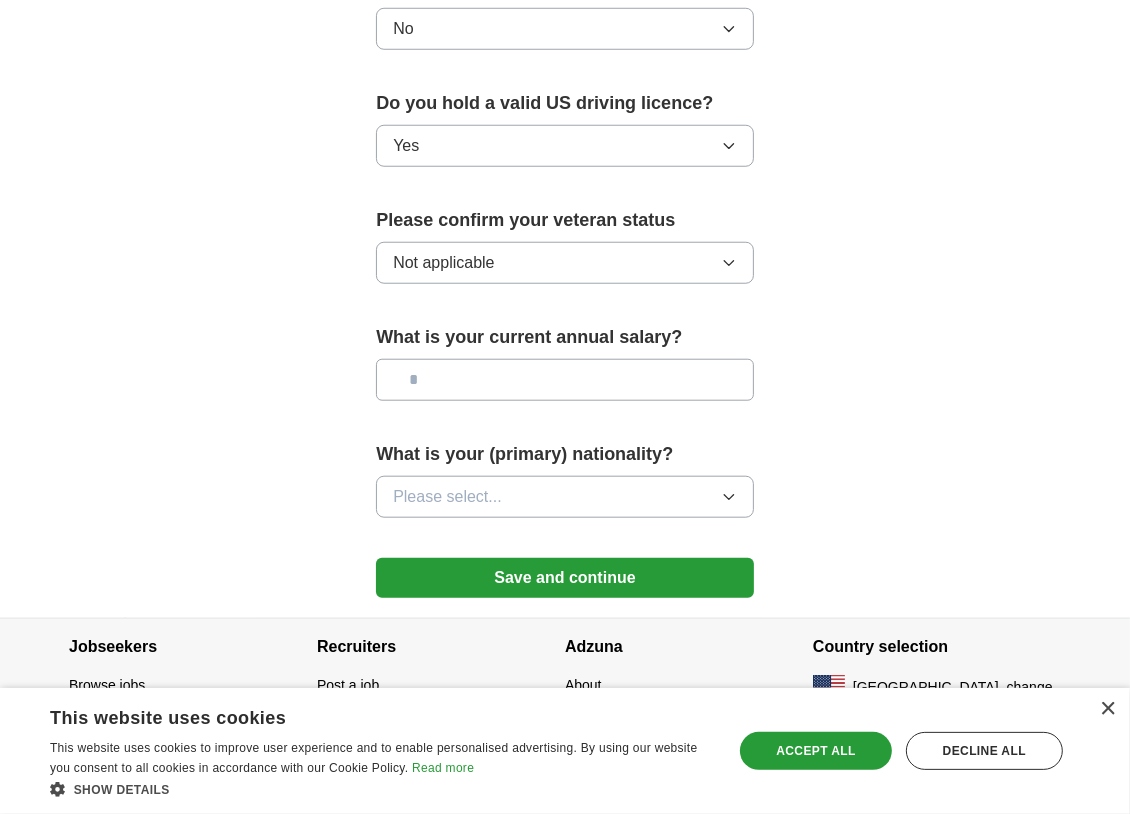 scroll, scrollTop: 1286, scrollLeft: 0, axis: vertical 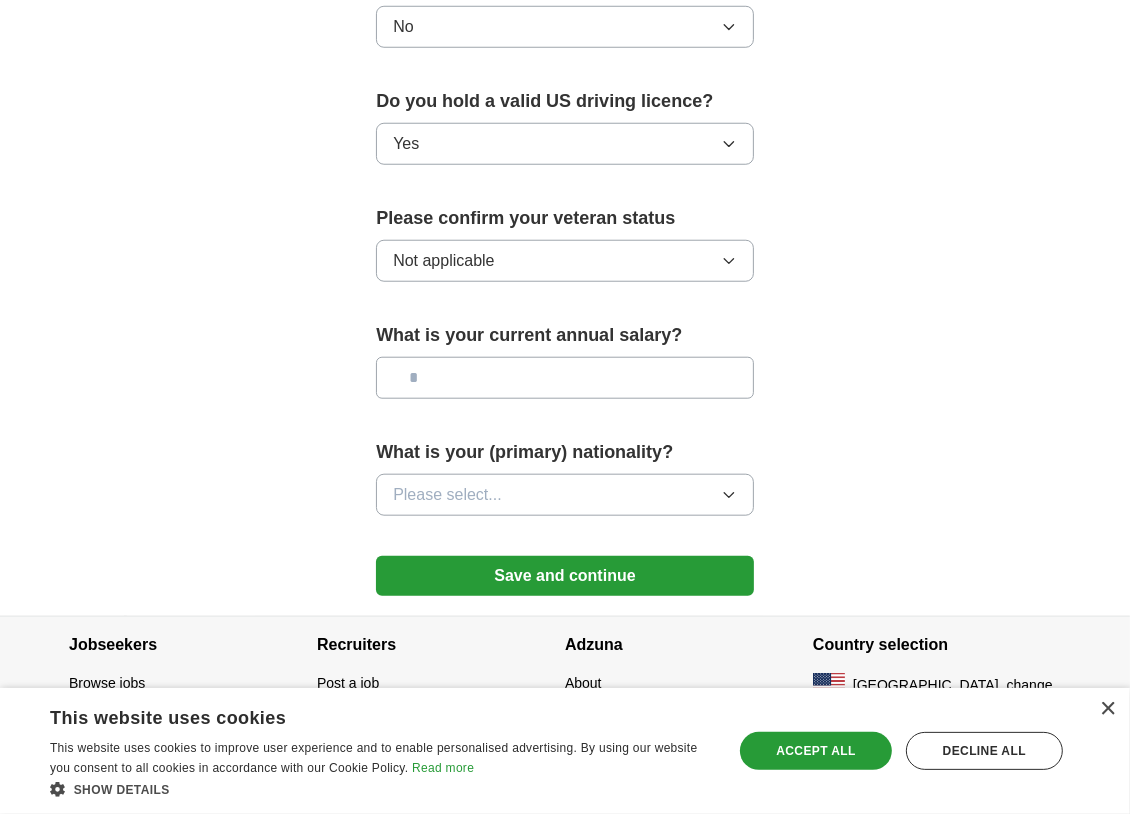 click at bounding box center [565, 378] 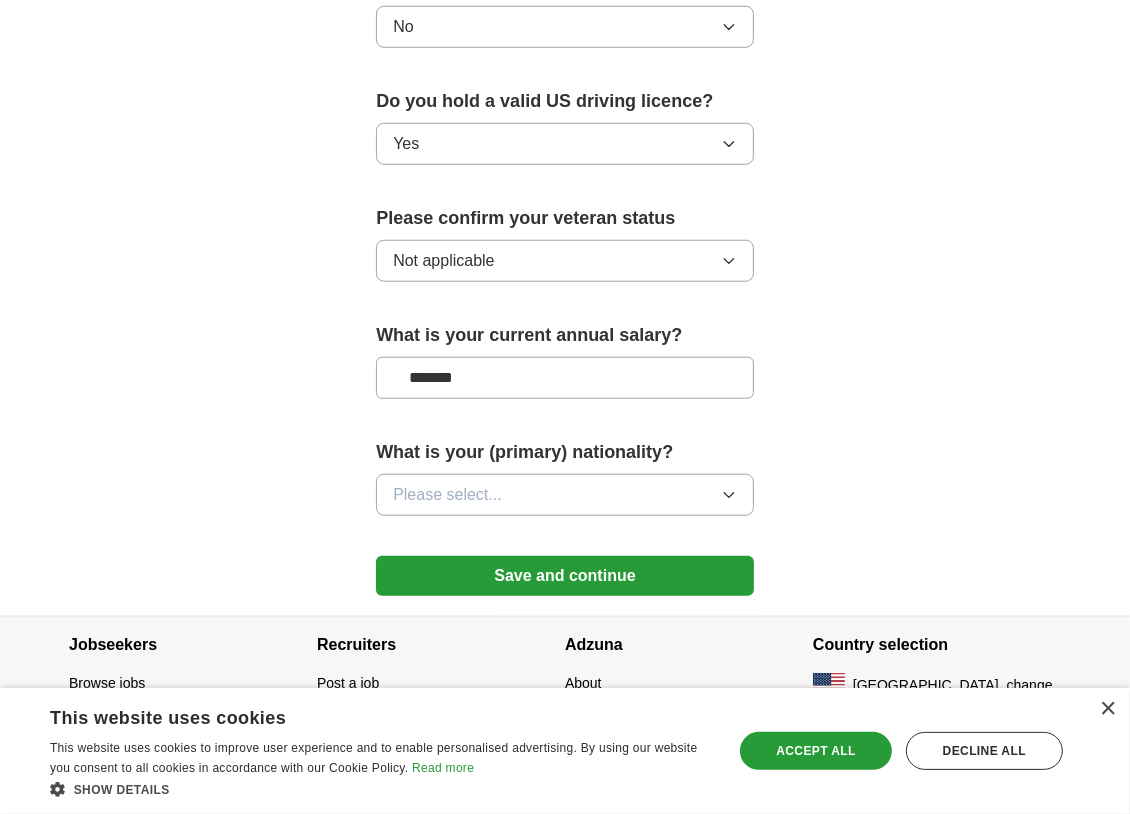 type on "*******" 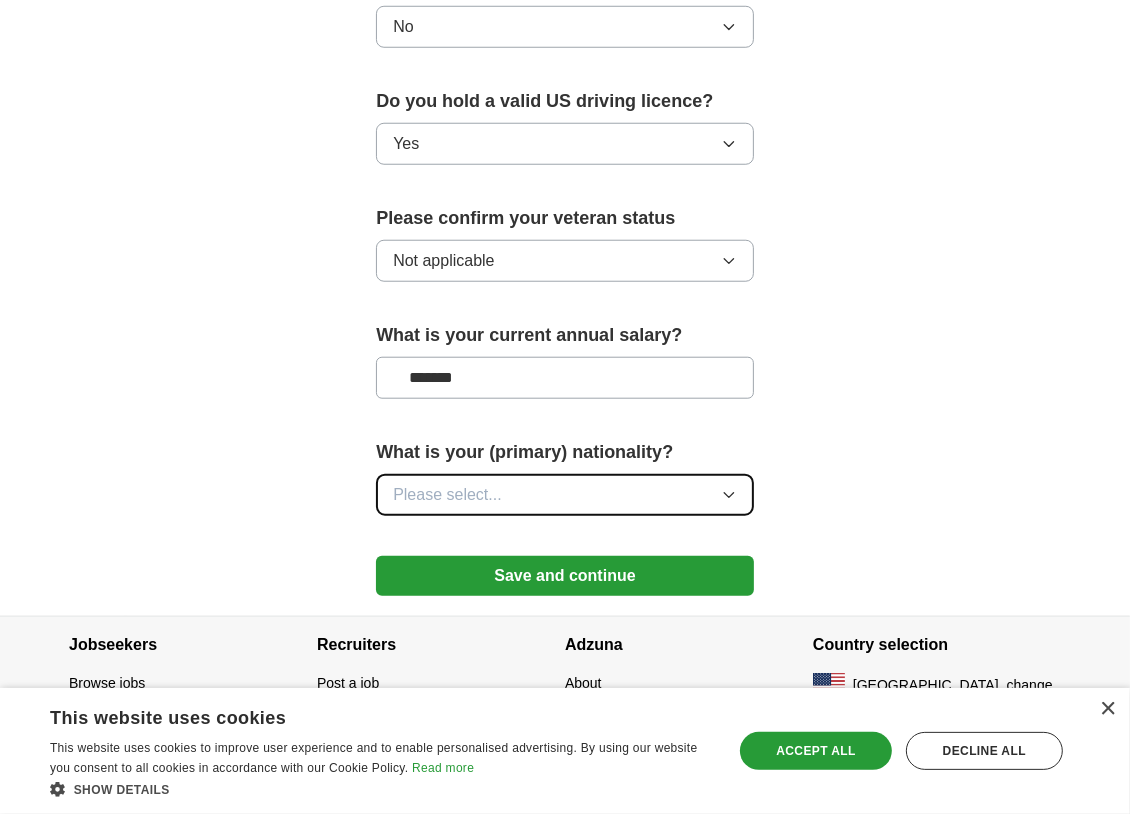 click on "Please select..." at bounding box center (447, 495) 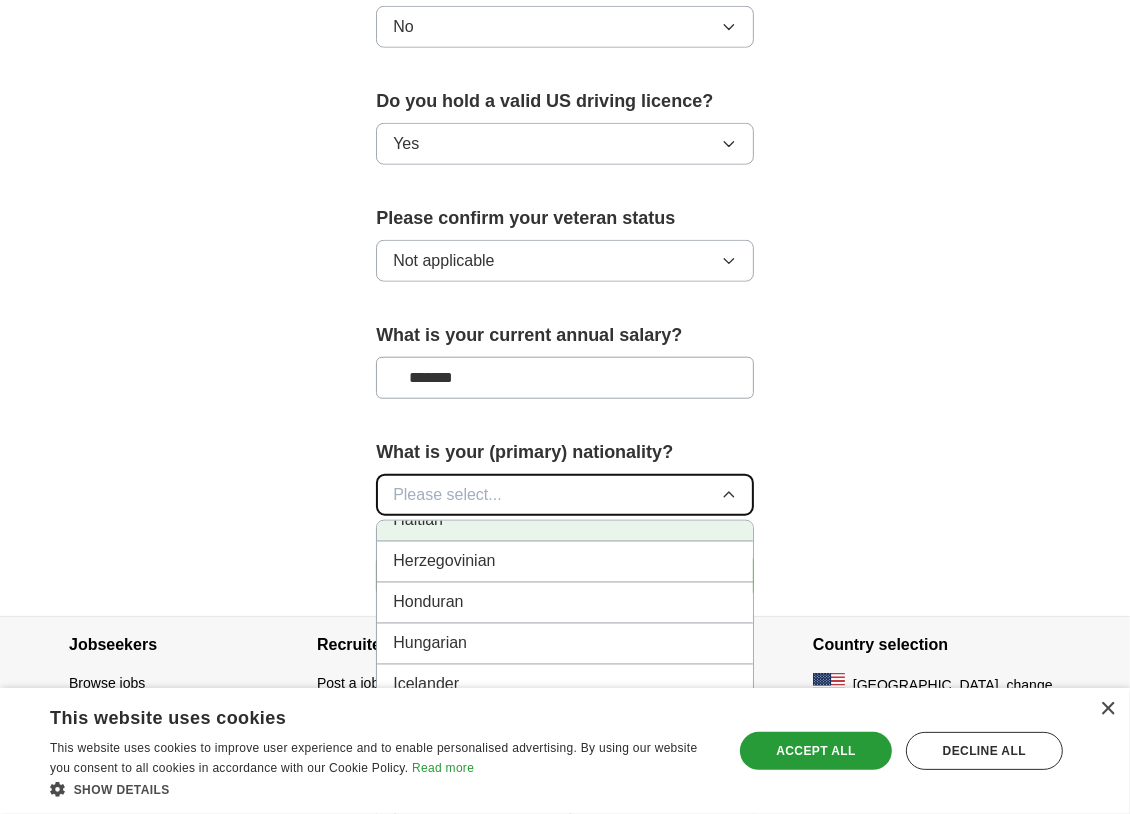 scroll, scrollTop: 3100, scrollLeft: 0, axis: vertical 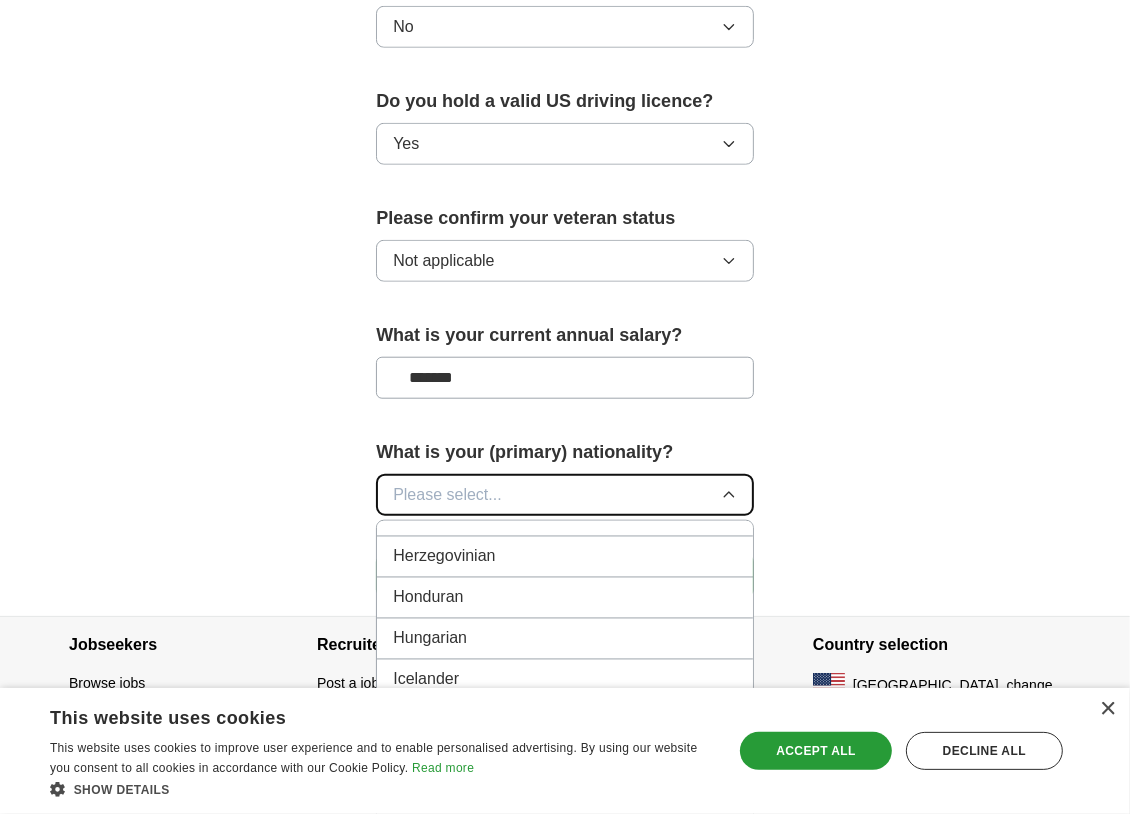 click on "Please select..." at bounding box center [447, 495] 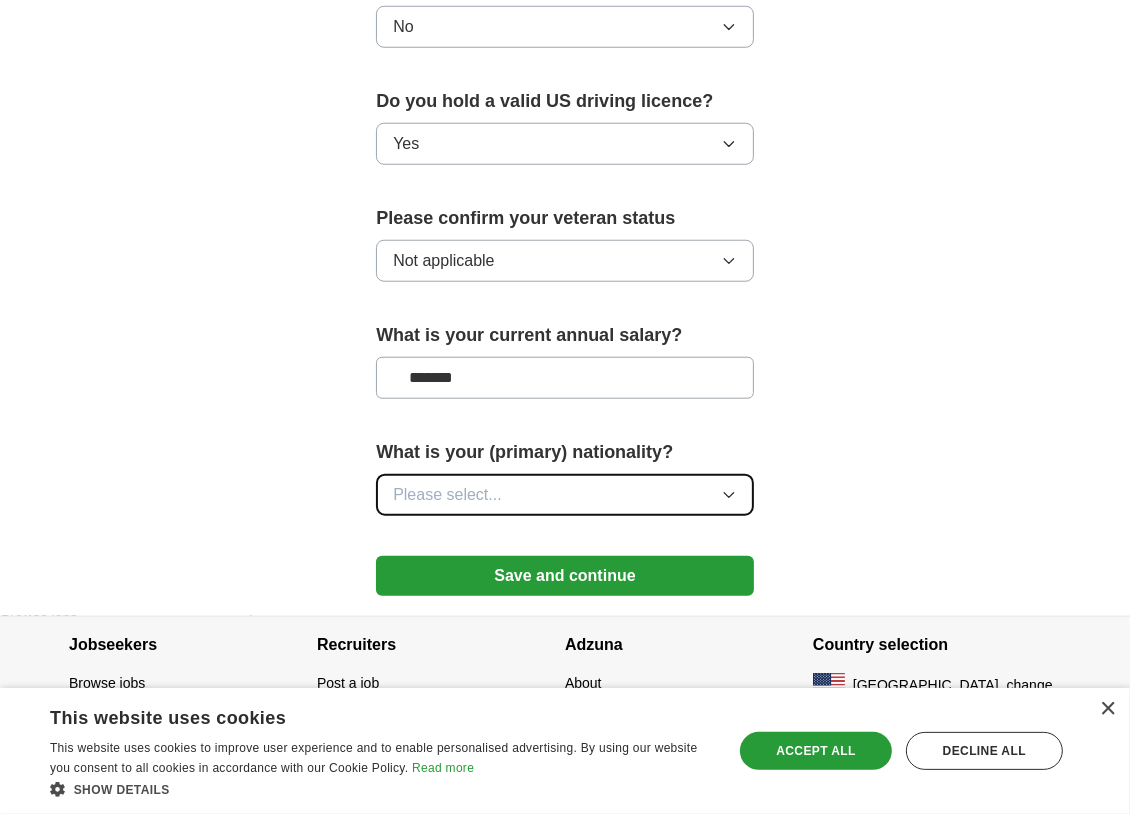 type 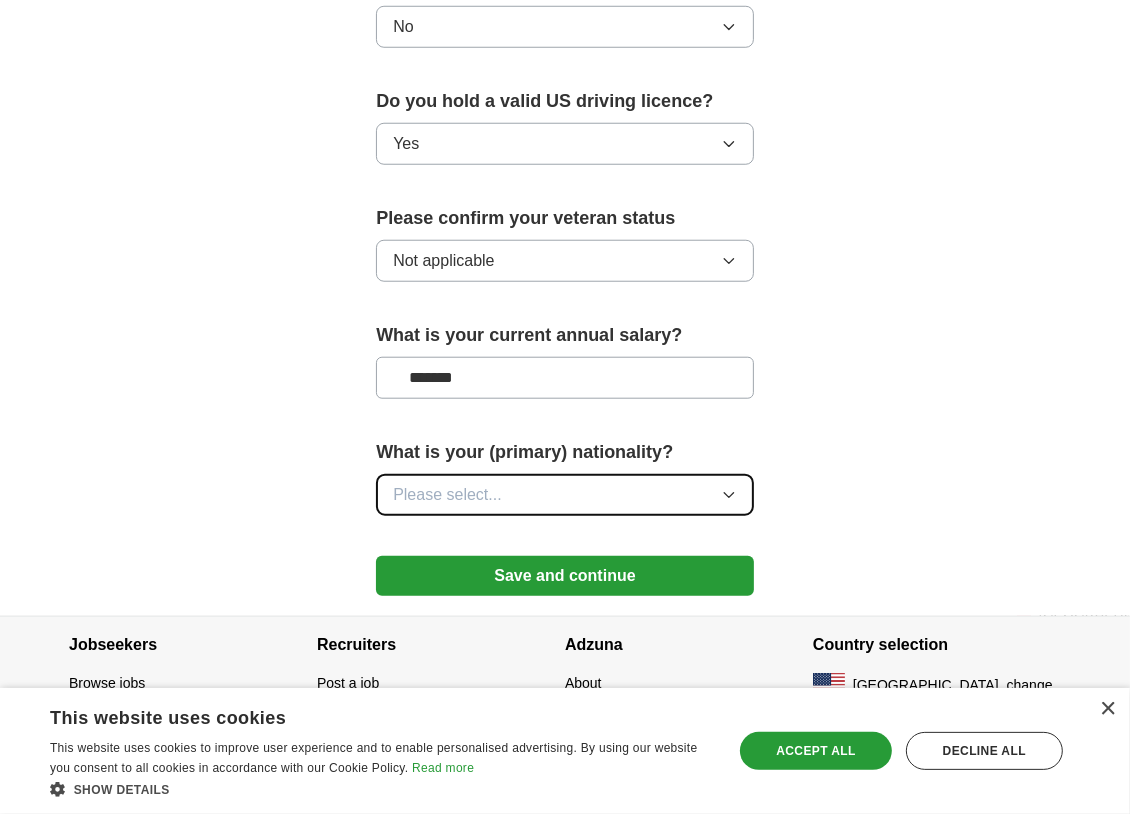click on "Please select..." at bounding box center (565, 495) 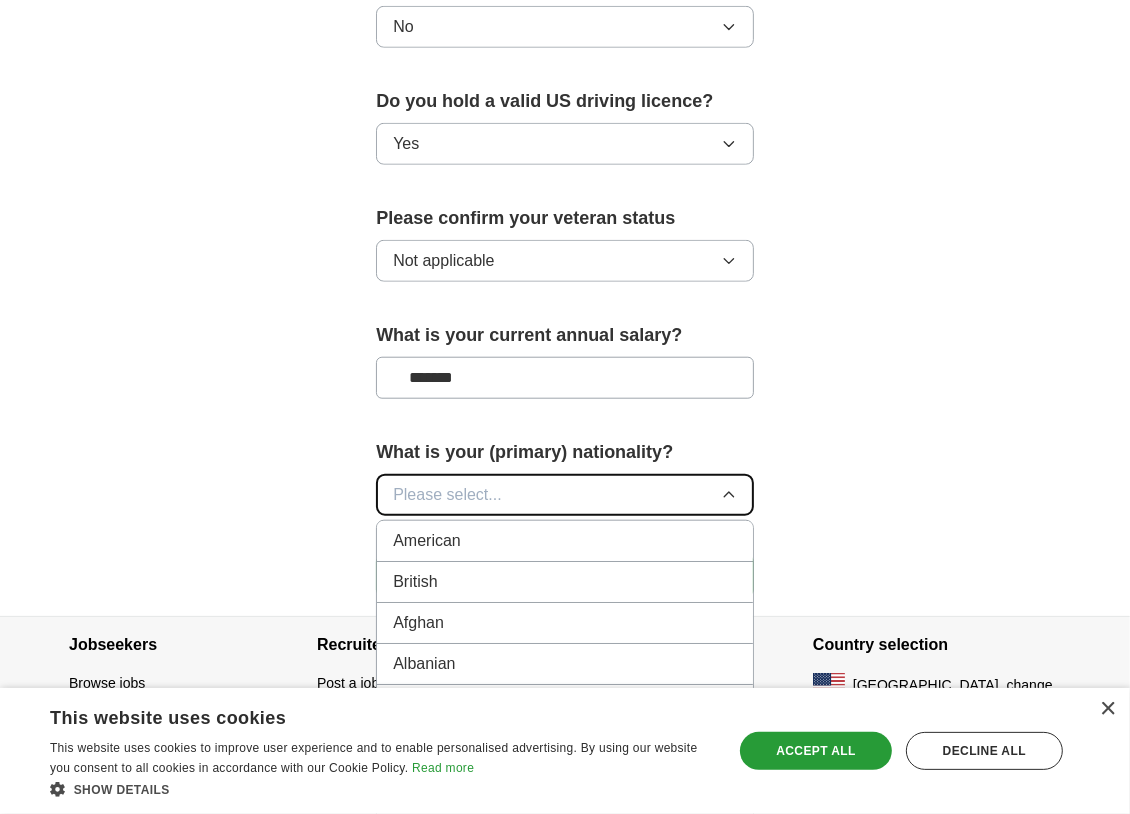 click on "Please select..." at bounding box center (447, 495) 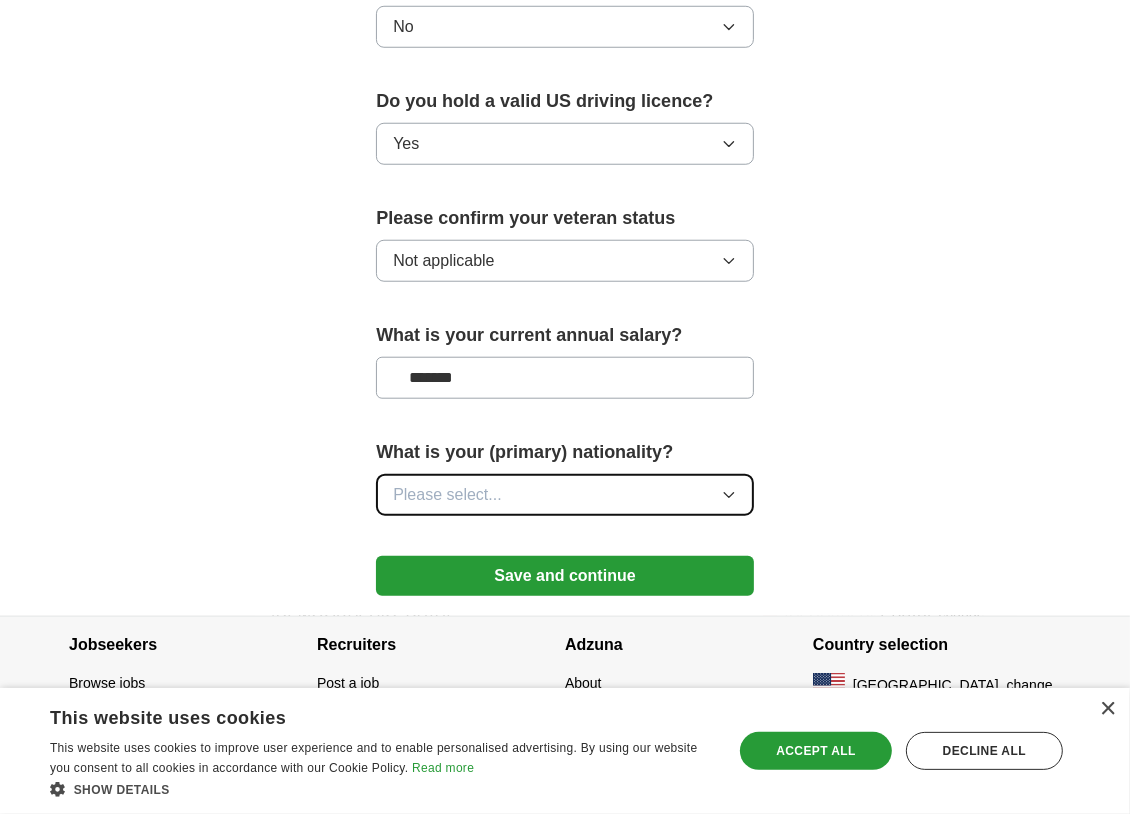 click on "Please select..." at bounding box center (447, 495) 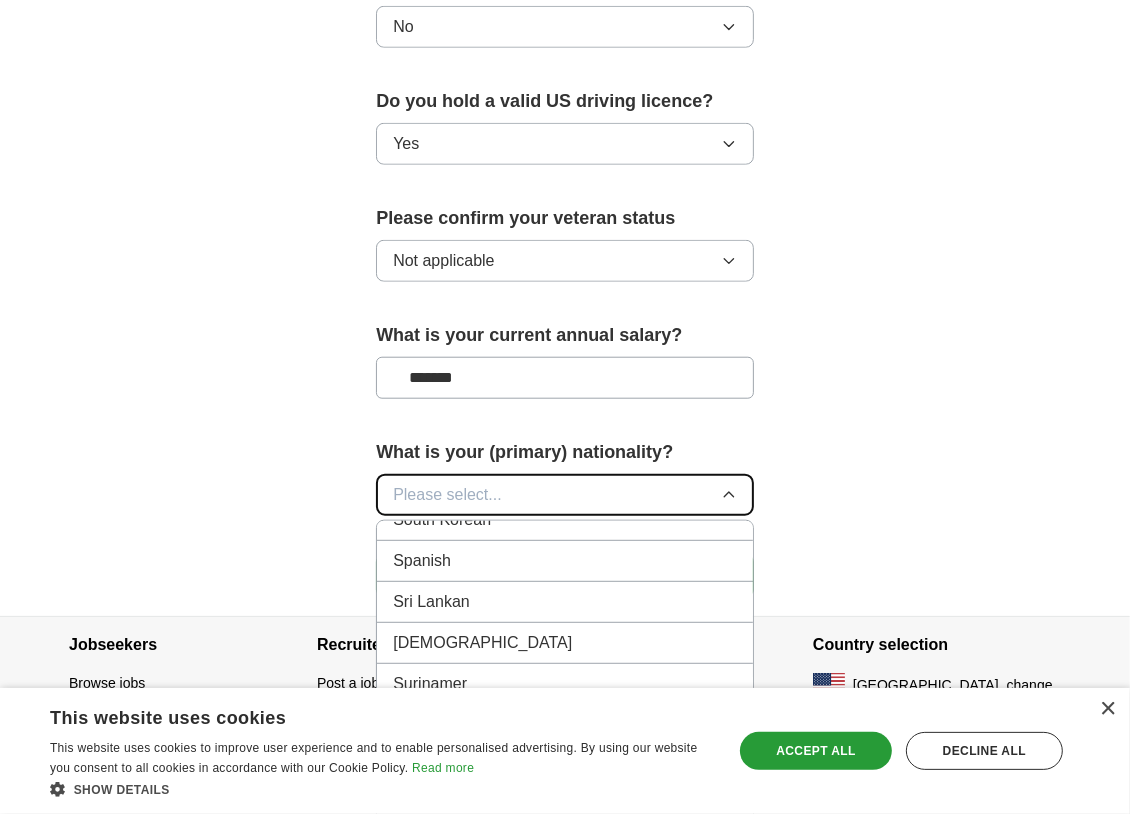 scroll, scrollTop: 6700, scrollLeft: 0, axis: vertical 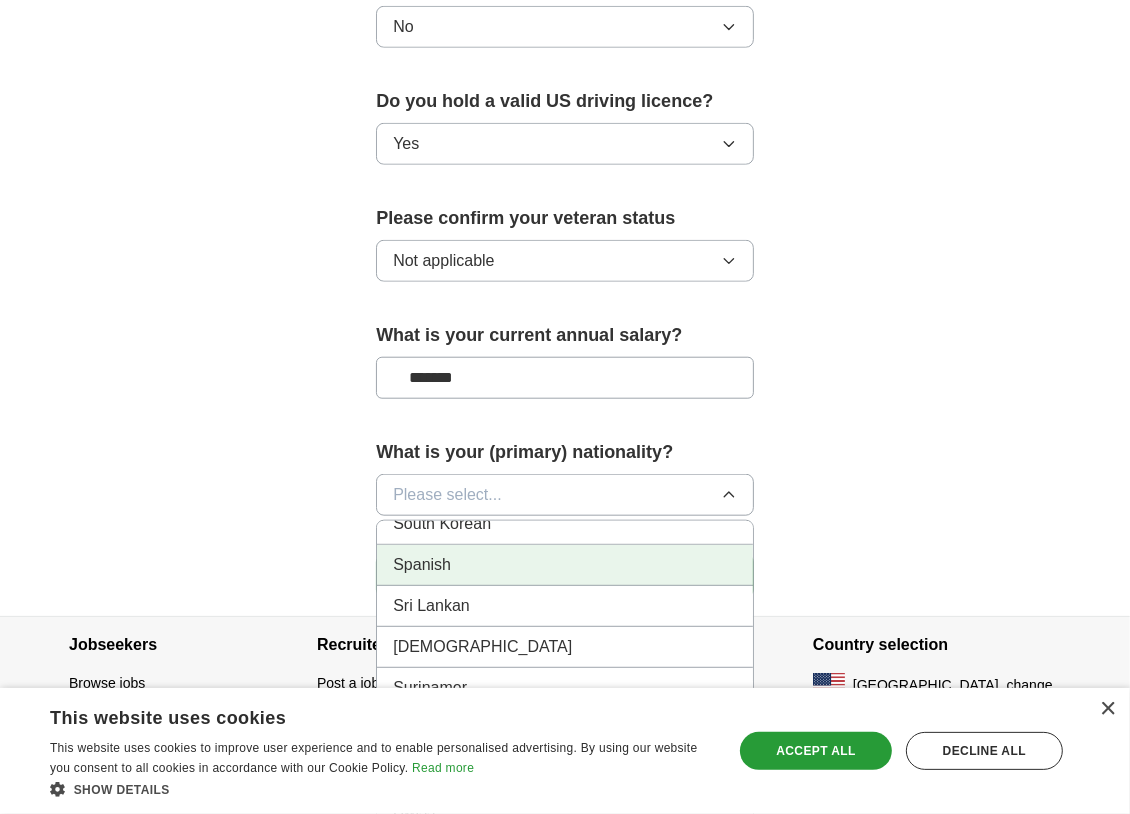 click on "Spanish" at bounding box center [565, 565] 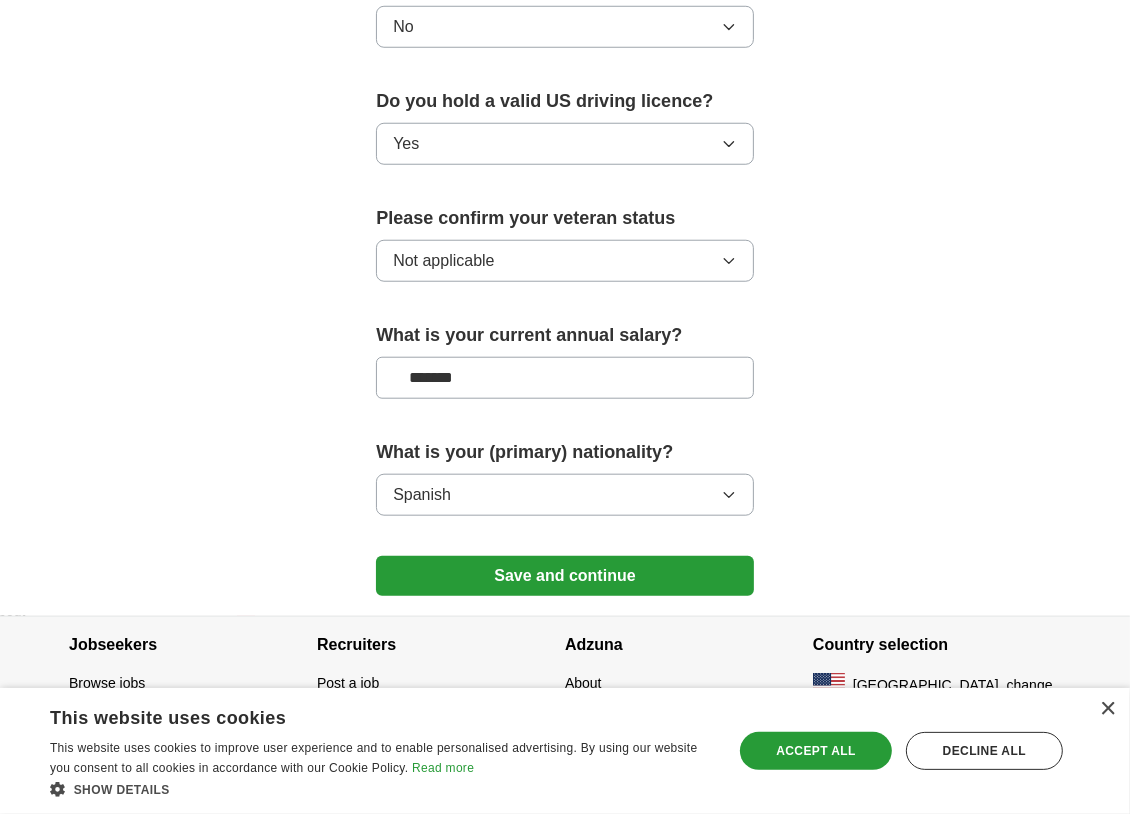 click on "**********" at bounding box center (565, -305) 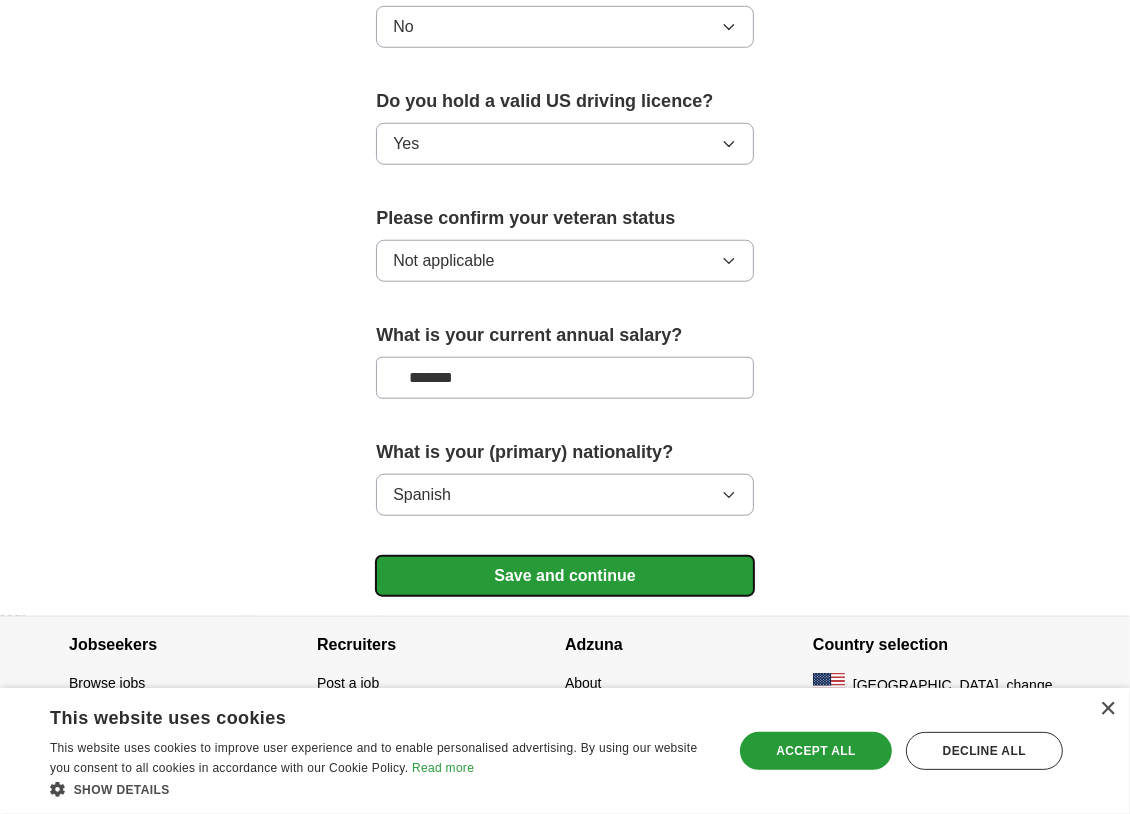 click on "Save and continue" at bounding box center [565, 576] 